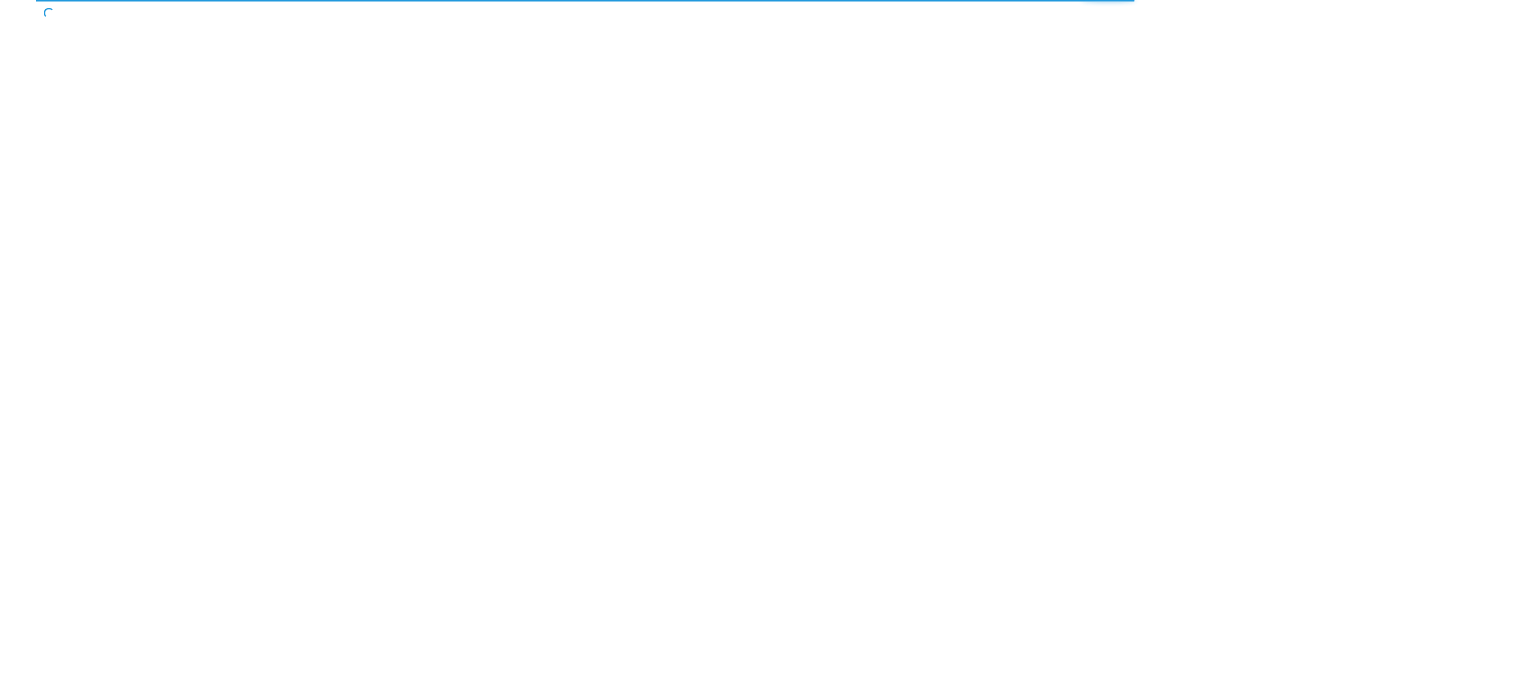 scroll, scrollTop: 0, scrollLeft: 0, axis: both 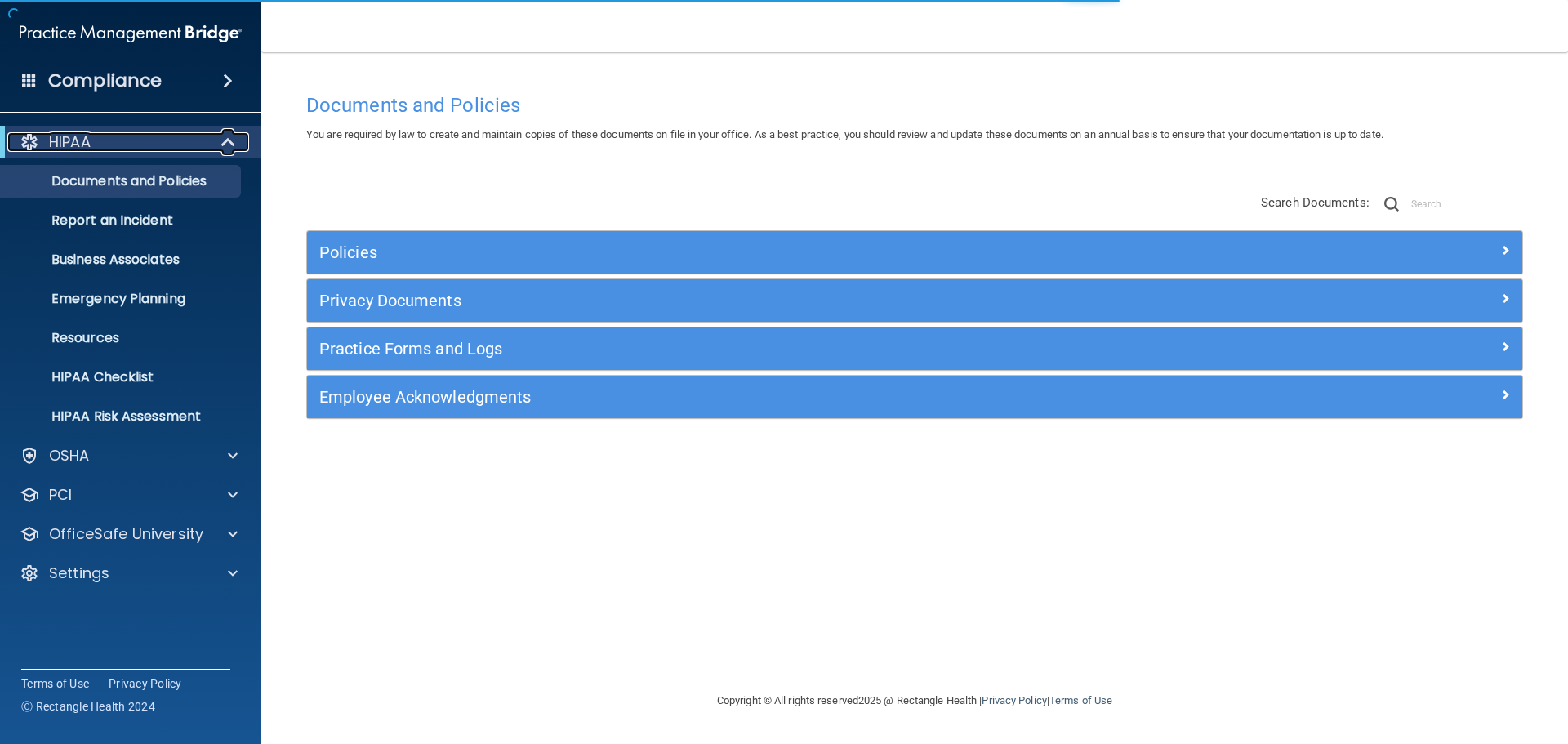 click at bounding box center (229, 142) 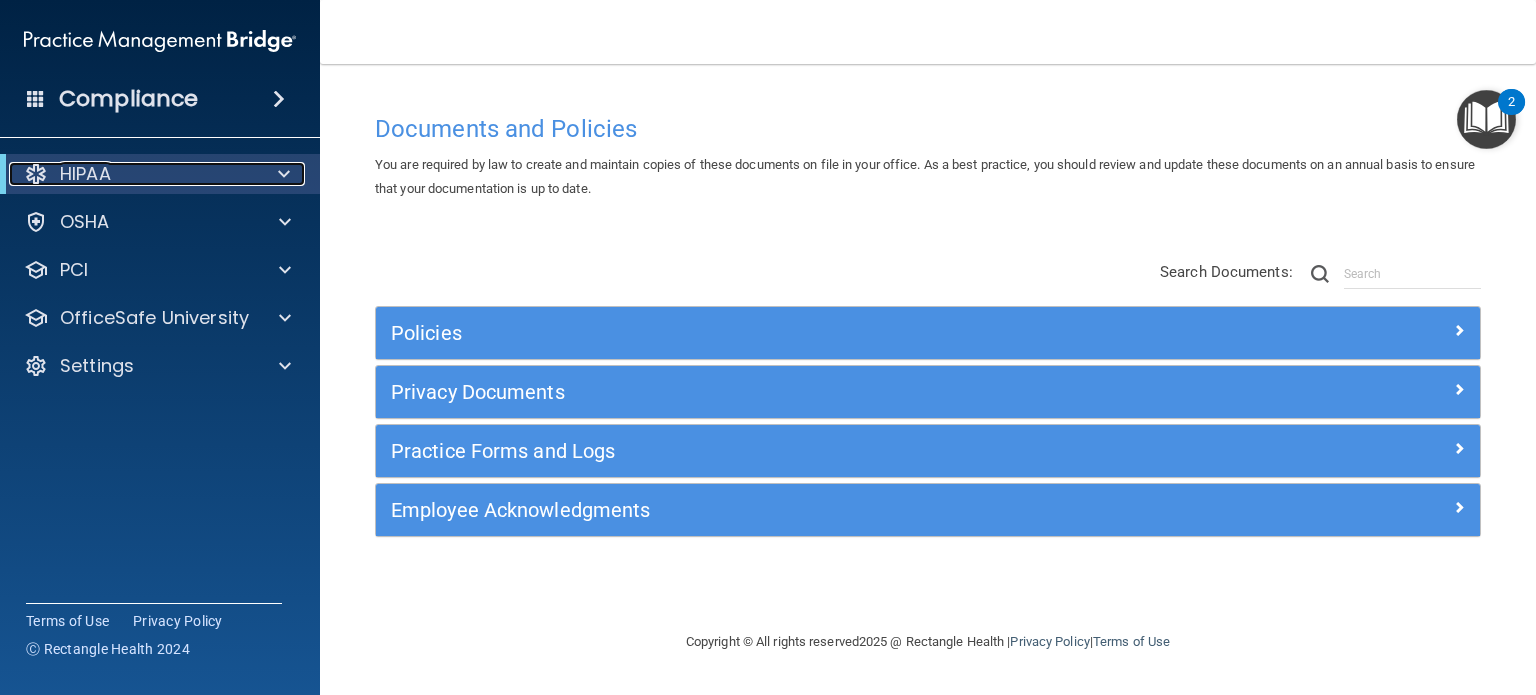 click at bounding box center (284, 174) 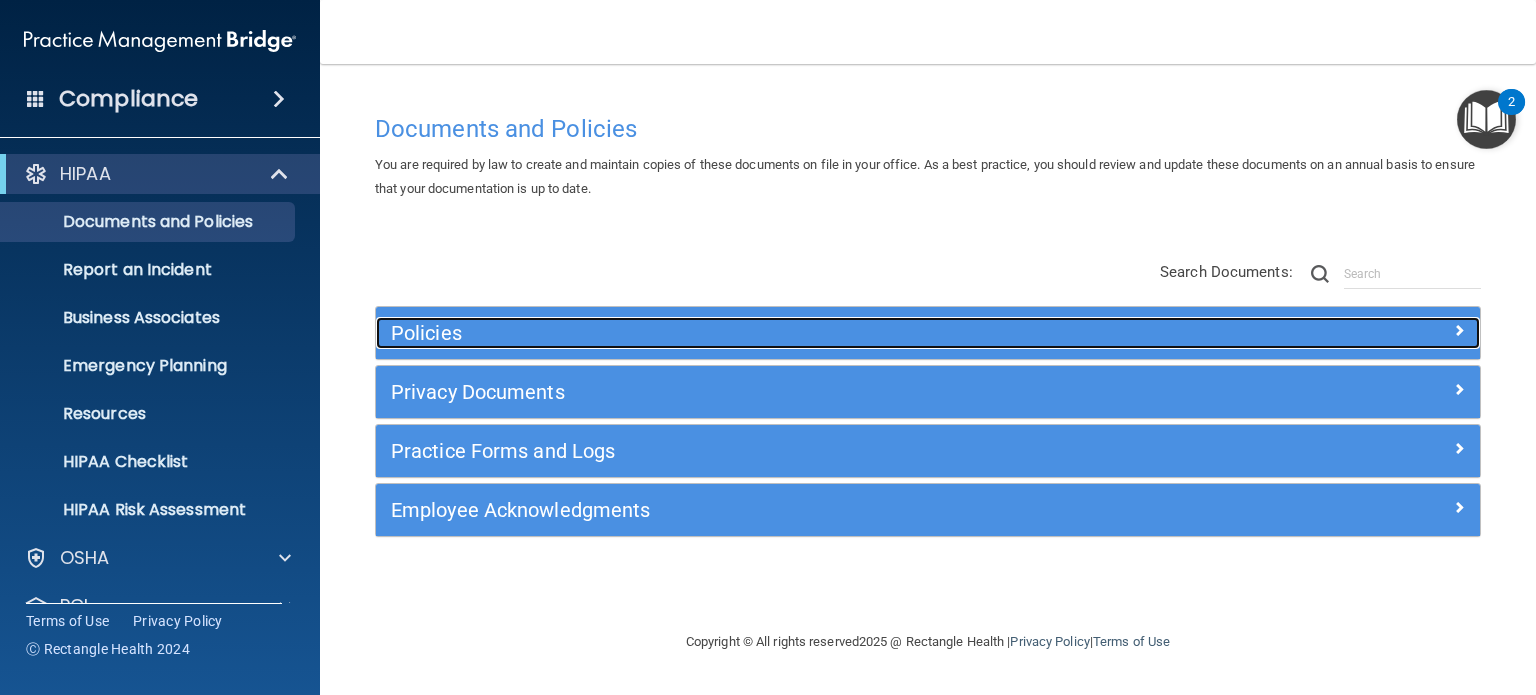 click on "Policies" at bounding box center (790, 333) 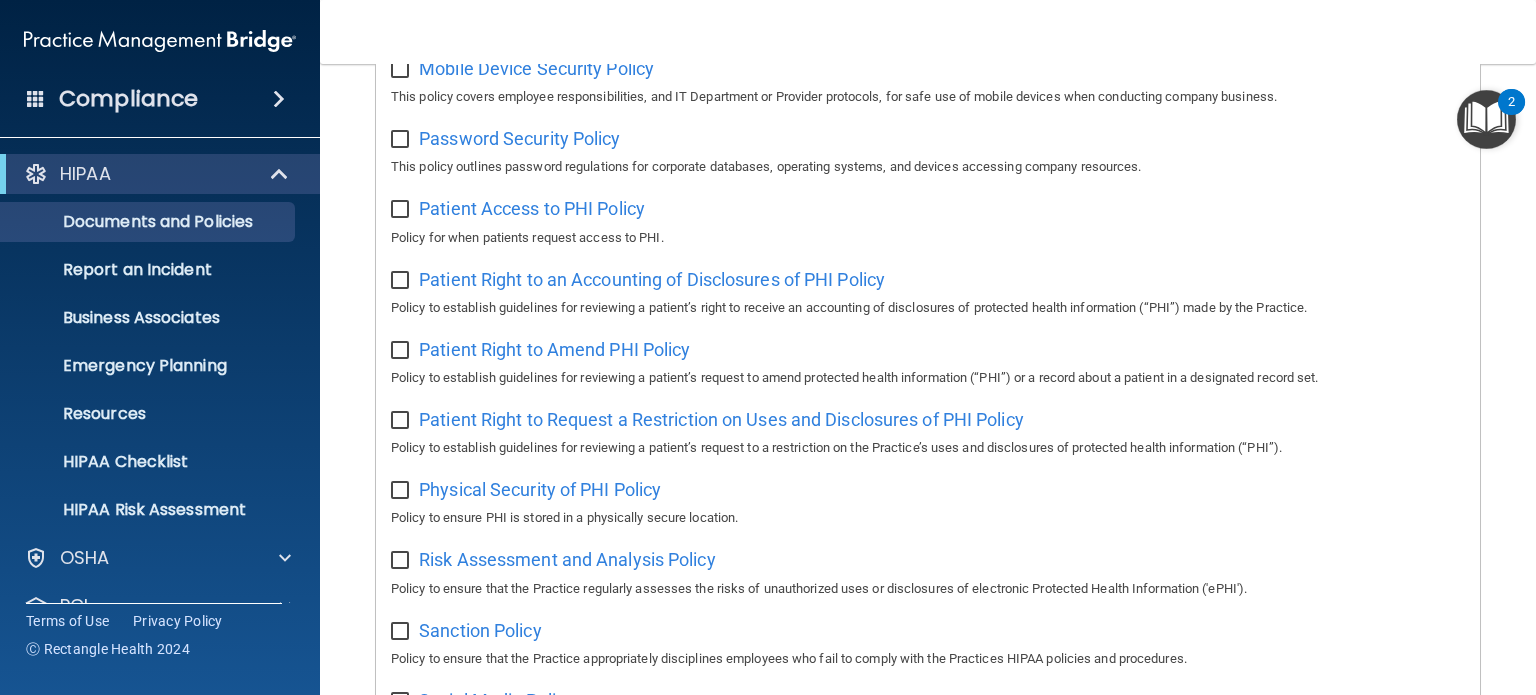 scroll, scrollTop: 1000, scrollLeft: 0, axis: vertical 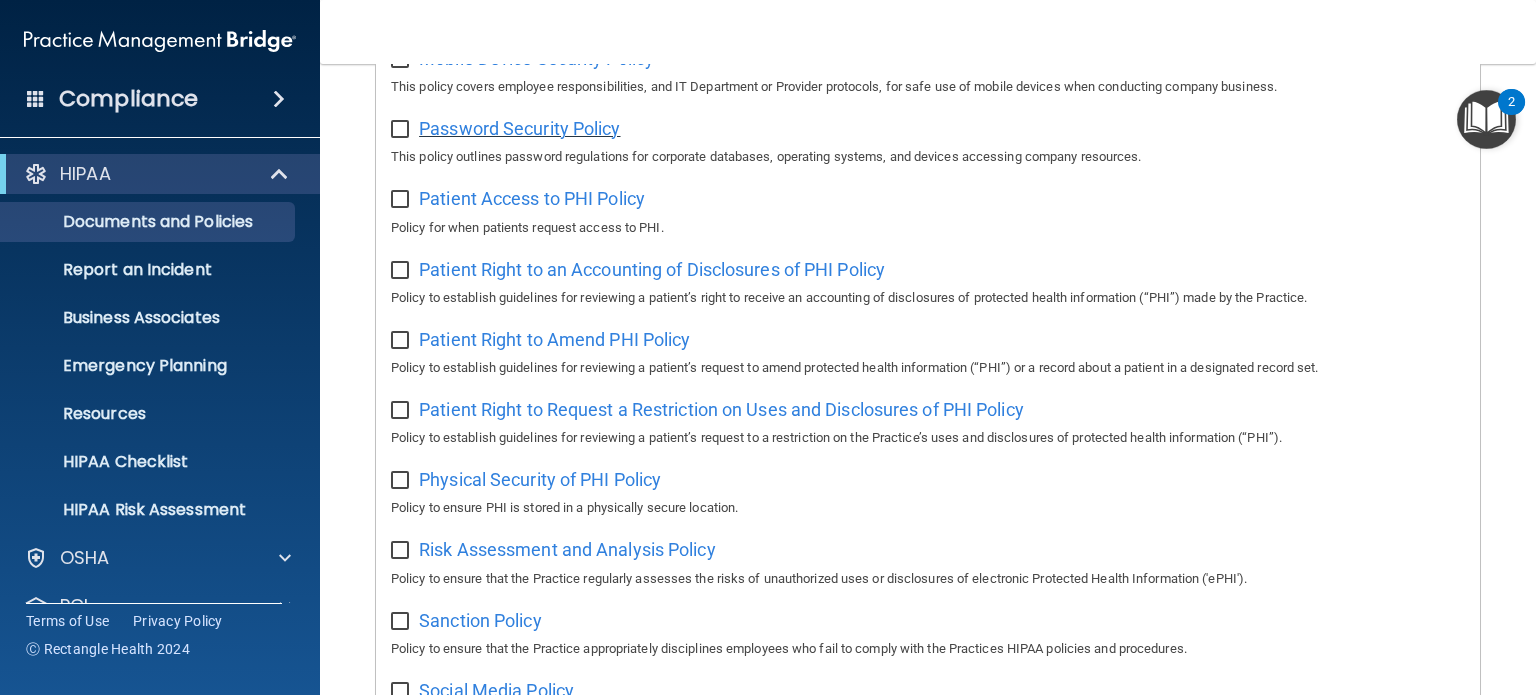 click on "Password Security Policy" at bounding box center [519, 128] 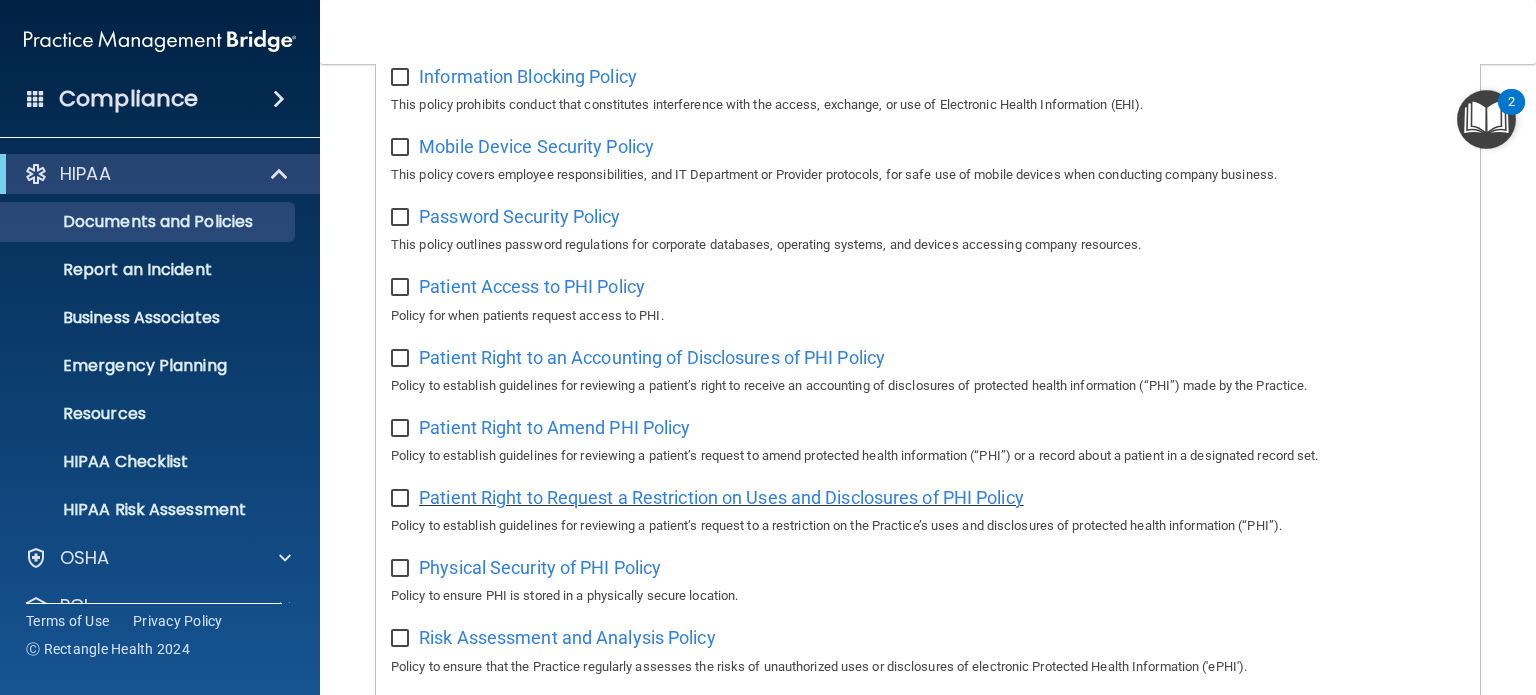 scroll, scrollTop: 900, scrollLeft: 0, axis: vertical 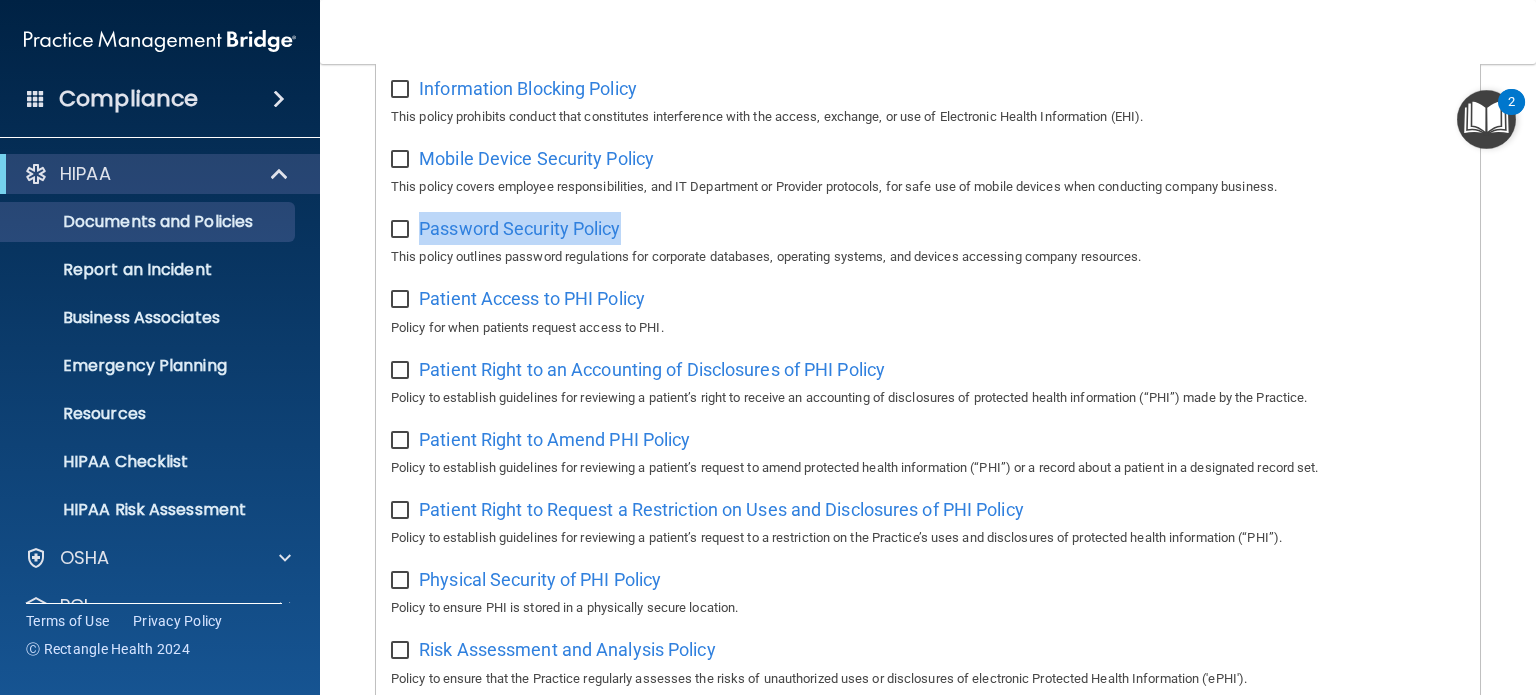 drag, startPoint x: 653, startPoint y: 229, endPoint x: 421, endPoint y: 247, distance: 232.69724 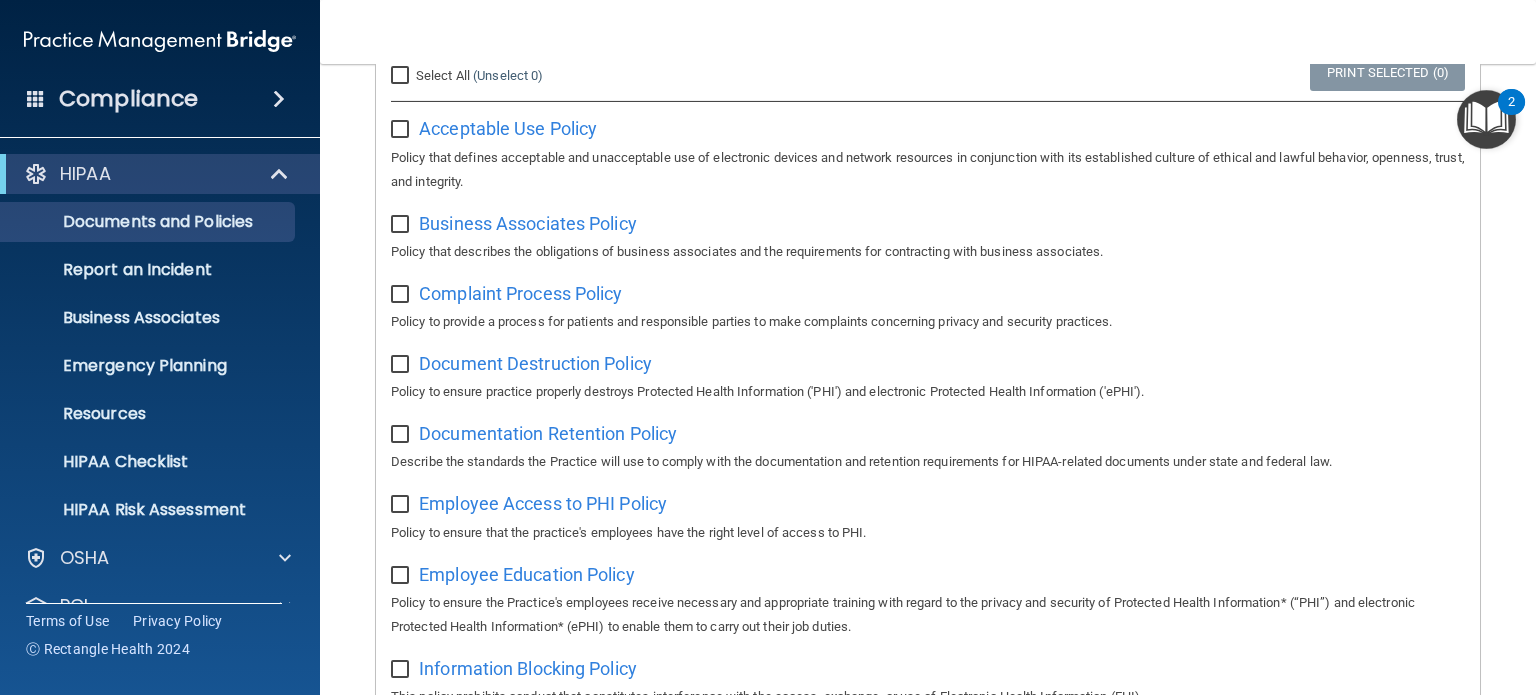 scroll, scrollTop: 200, scrollLeft: 0, axis: vertical 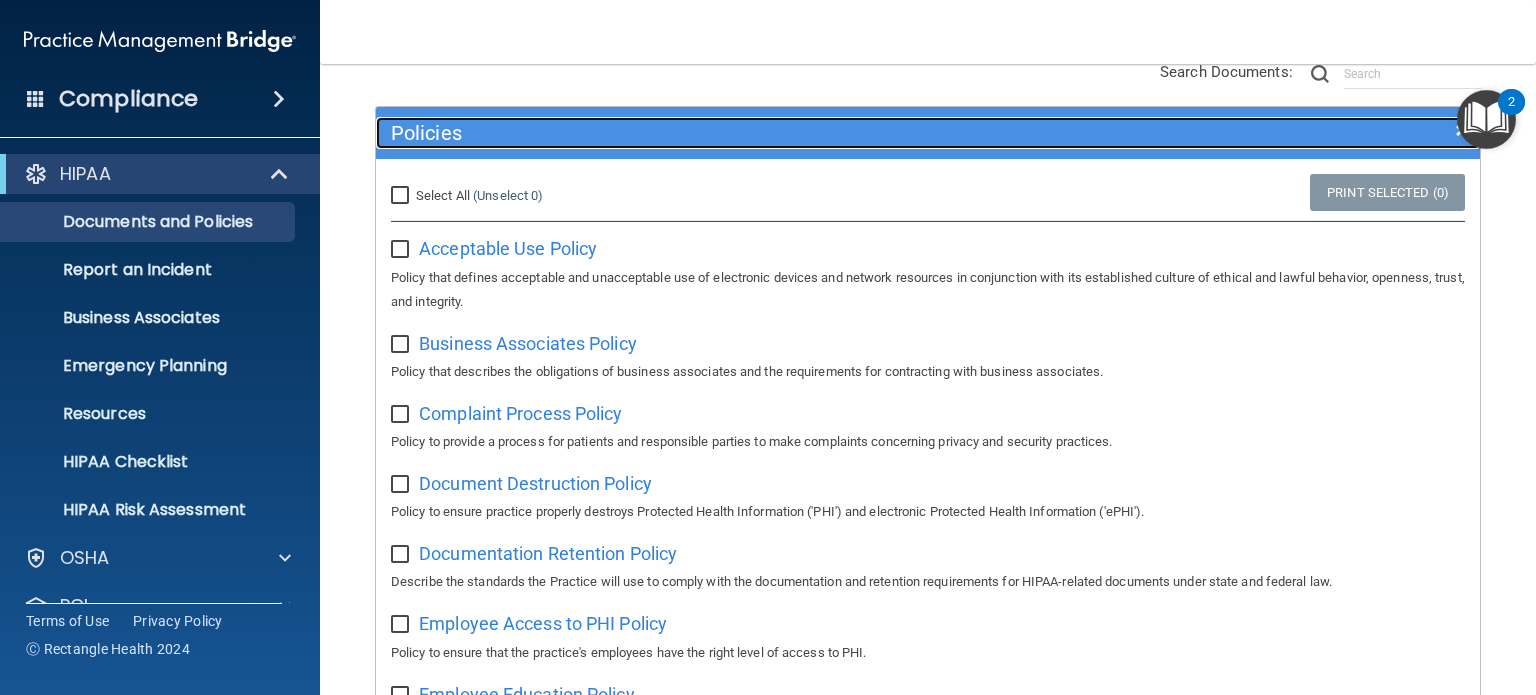 click on "Policies" at bounding box center (790, 133) 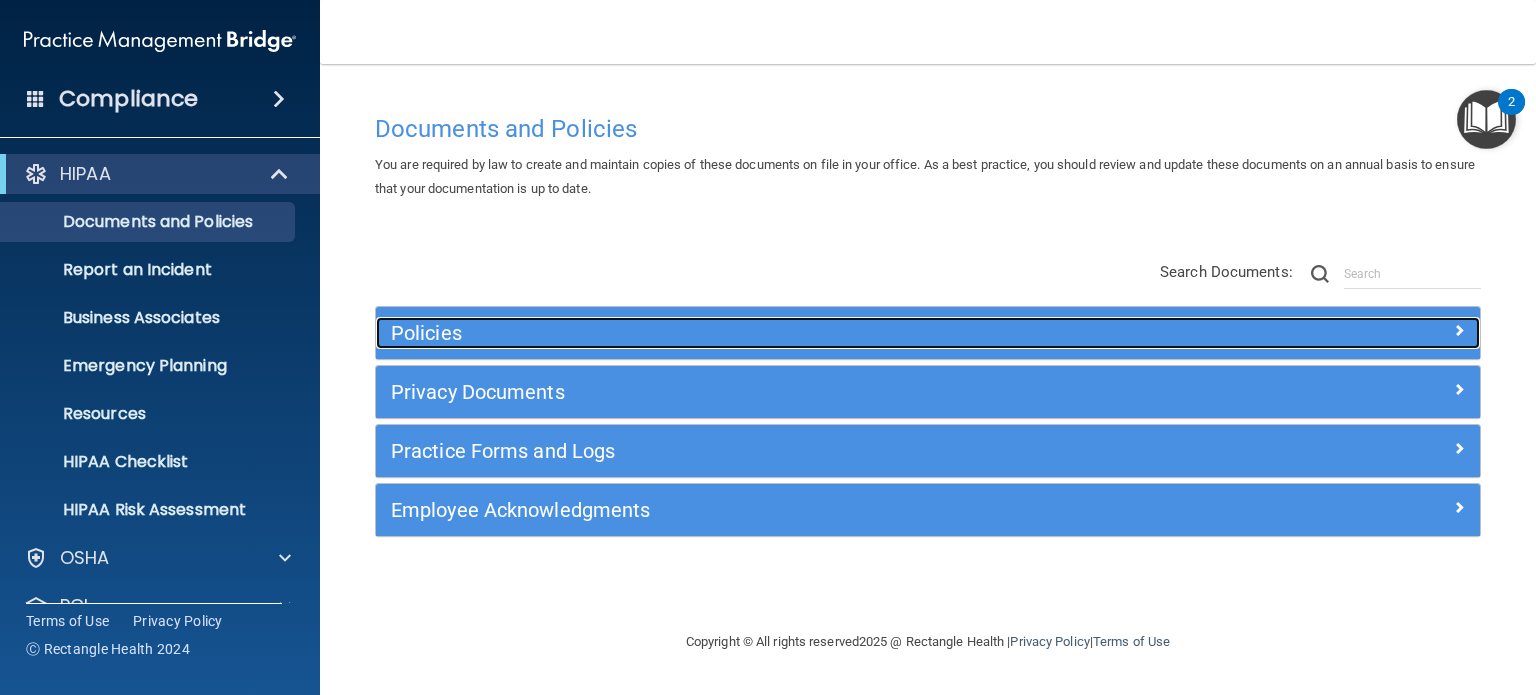 scroll, scrollTop: 0, scrollLeft: 0, axis: both 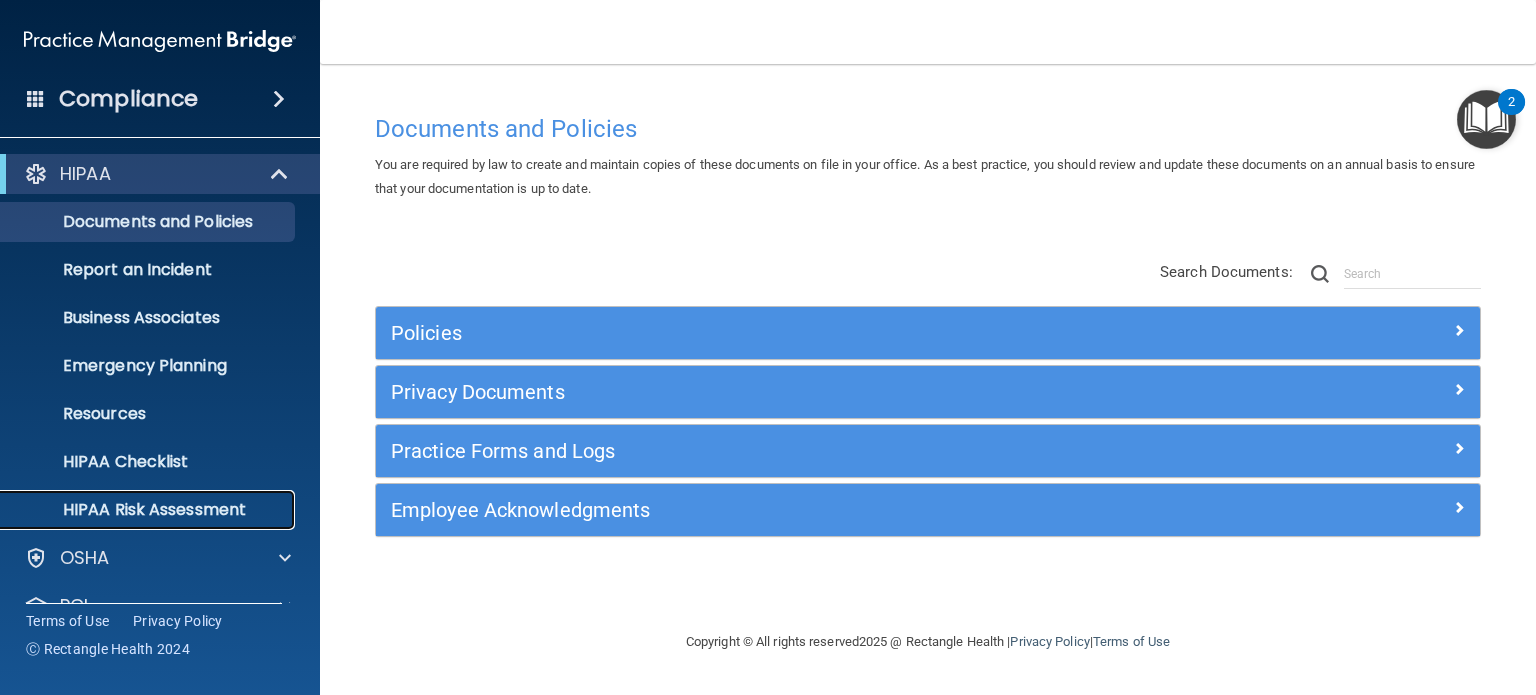 click on "HIPAA Risk Assessment" at bounding box center (149, 510) 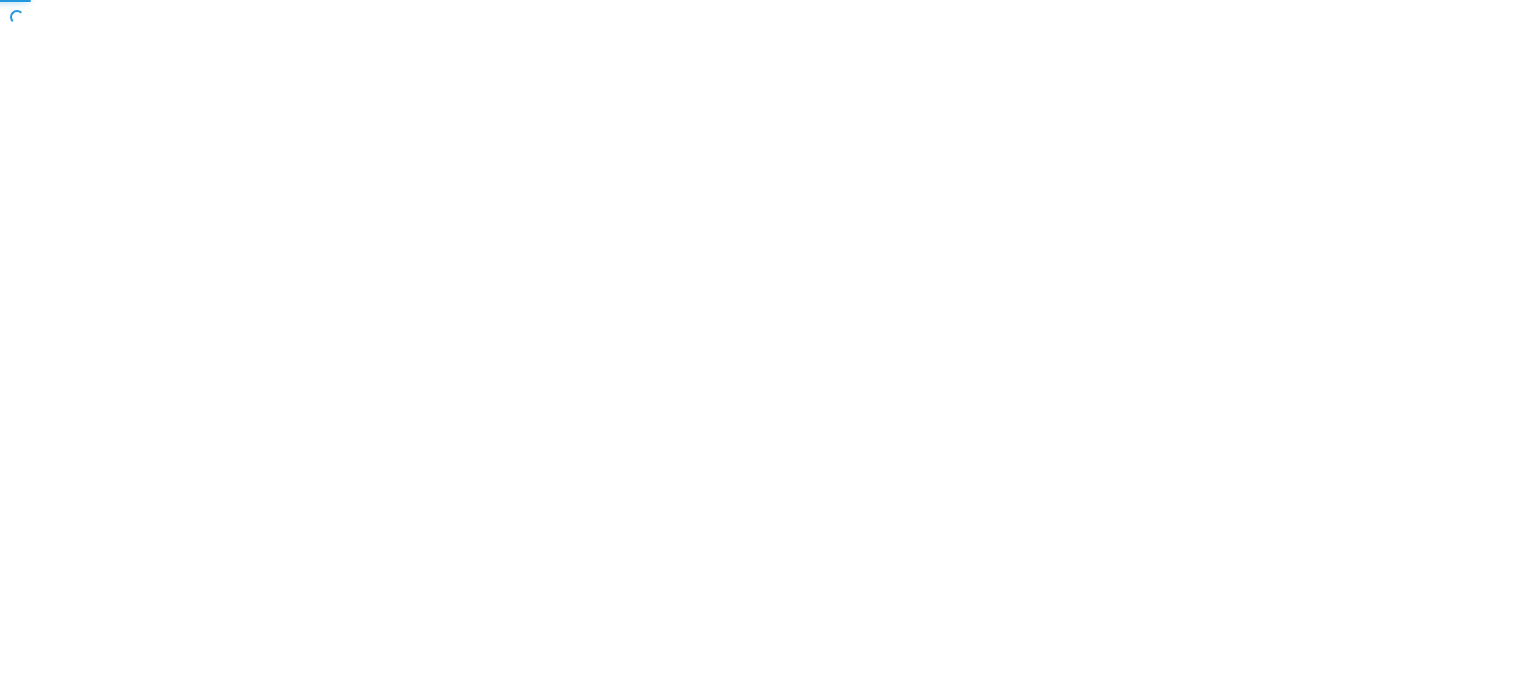scroll, scrollTop: 0, scrollLeft: 0, axis: both 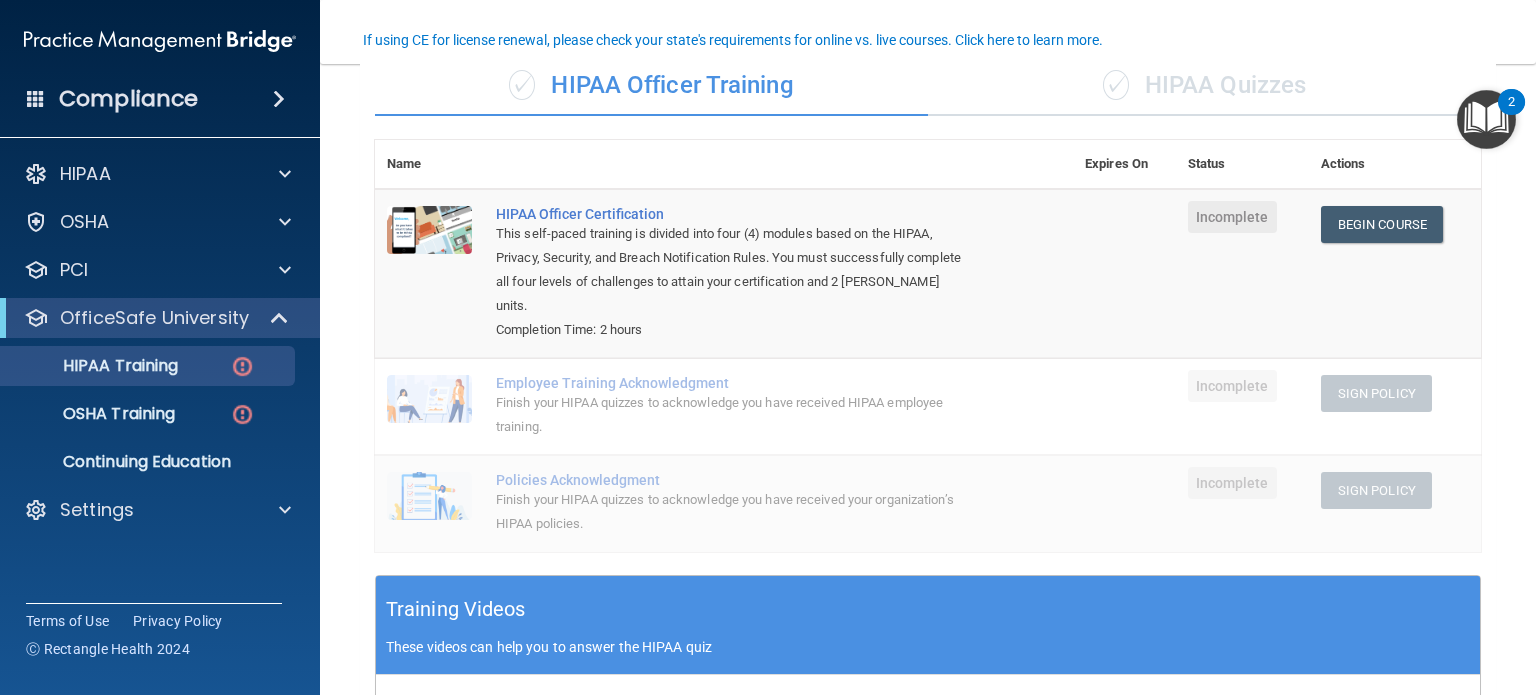 click on "✓   HIPAA Quizzes" at bounding box center (1204, 86) 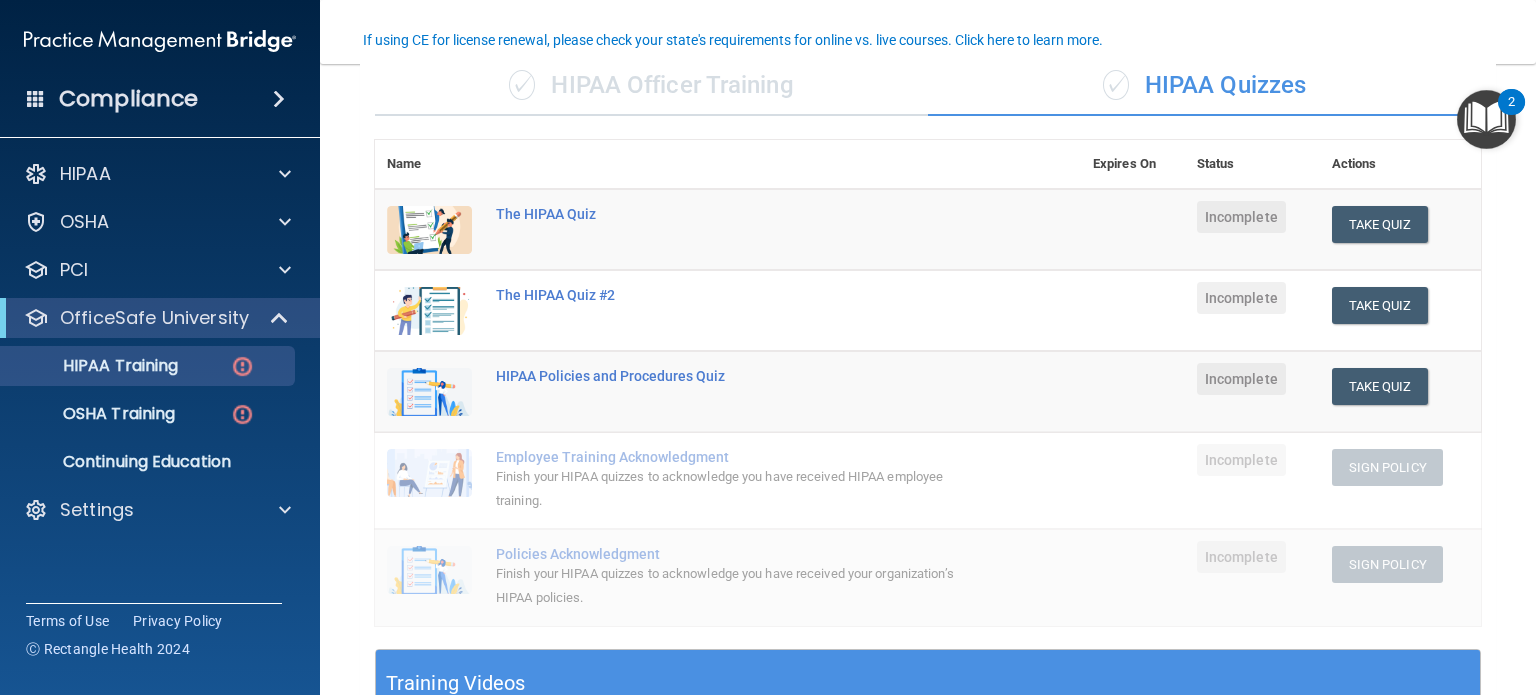 click on "✓   HIPAA Officer Training" at bounding box center [651, 86] 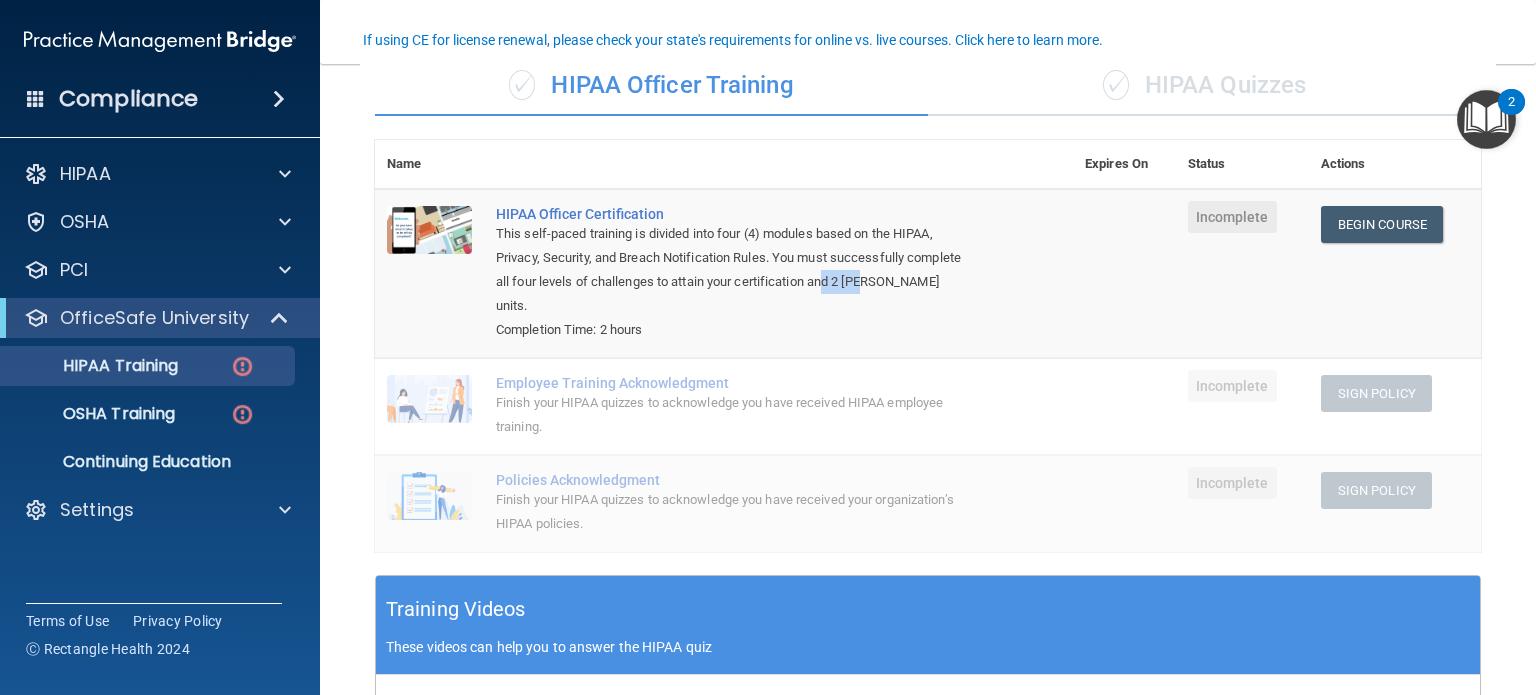 drag, startPoint x: 884, startPoint y: 275, endPoint x: 935, endPoint y: 282, distance: 51.47815 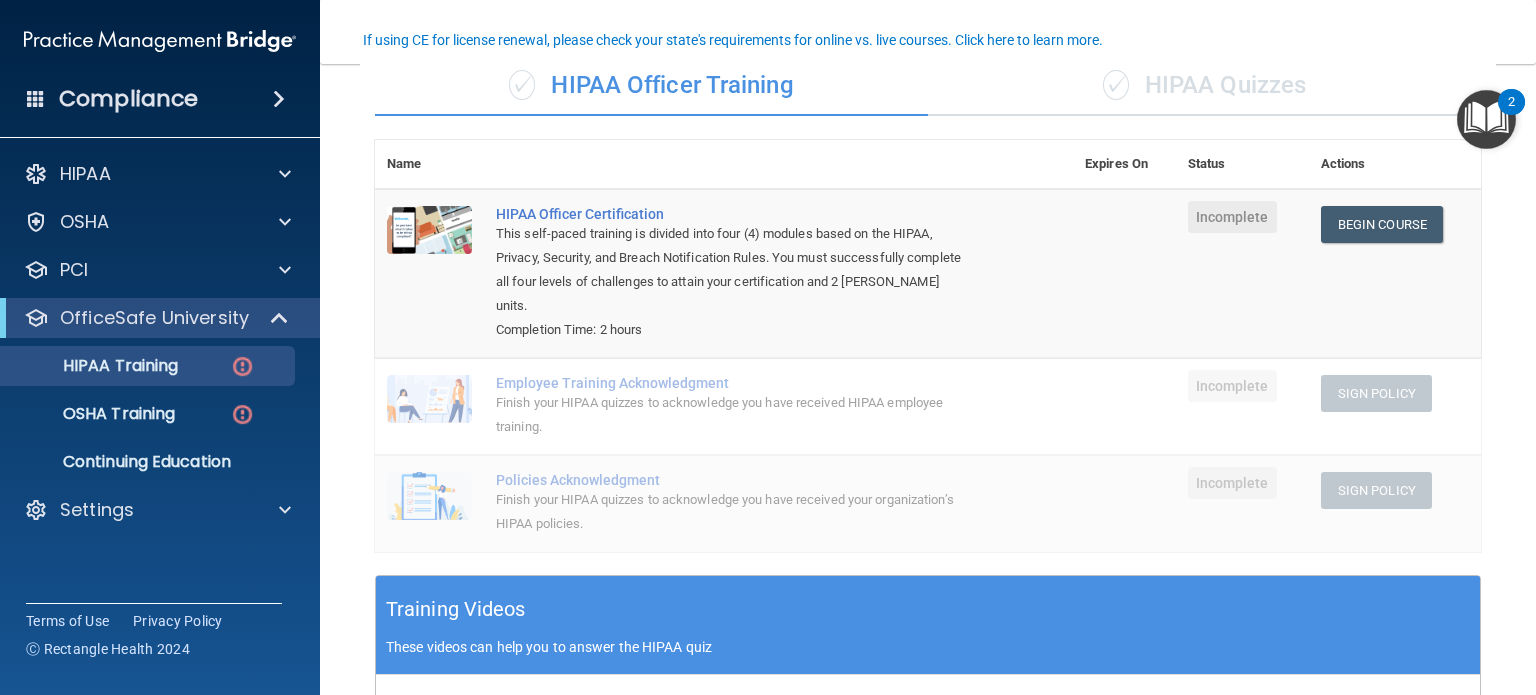 click on "This self-paced training is divided into four (4) modules based on the HIPAA, Privacy, Security, and Breach Notification Rules. You must successfully complete all four levels of challenges to attain your certification and 2 PACE CE units." at bounding box center [734, 270] 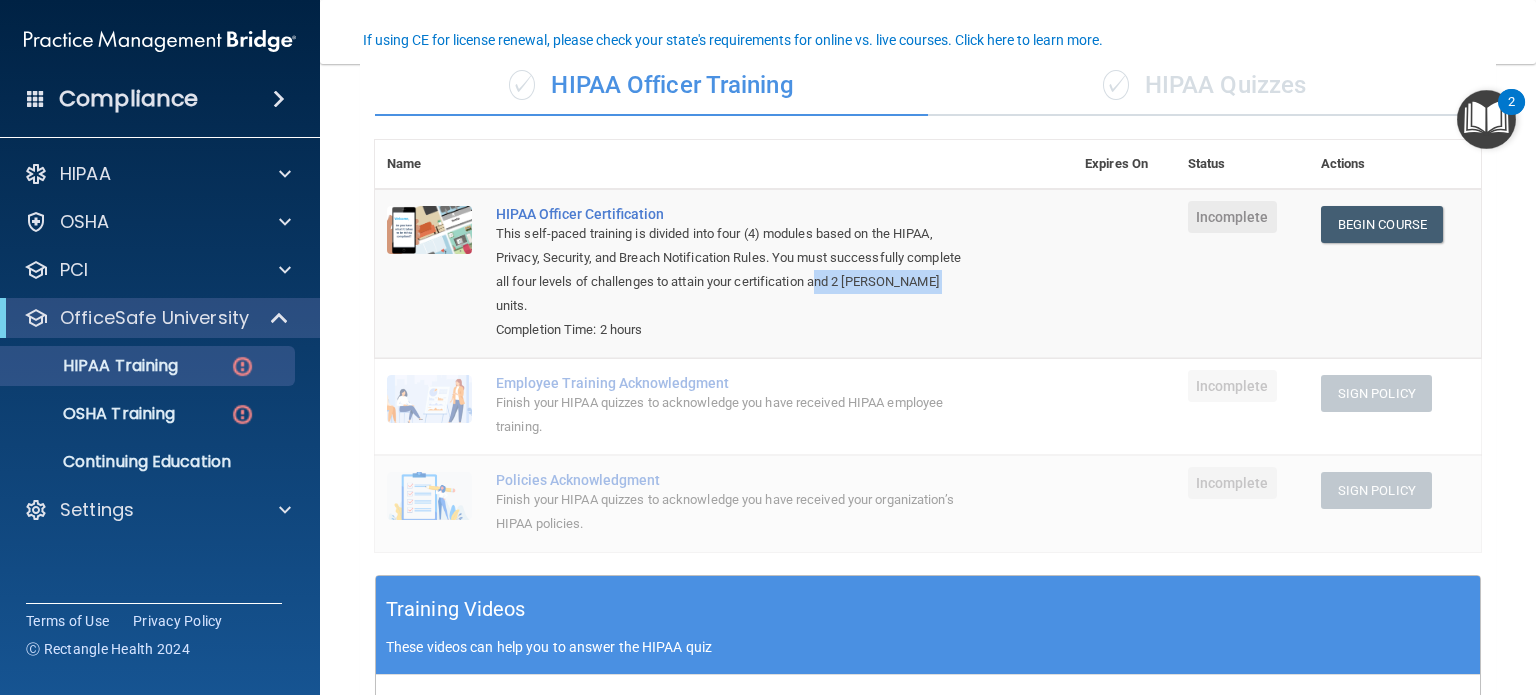 drag, startPoint x: 878, startPoint y: 275, endPoint x: 956, endPoint y: 305, distance: 83.57033 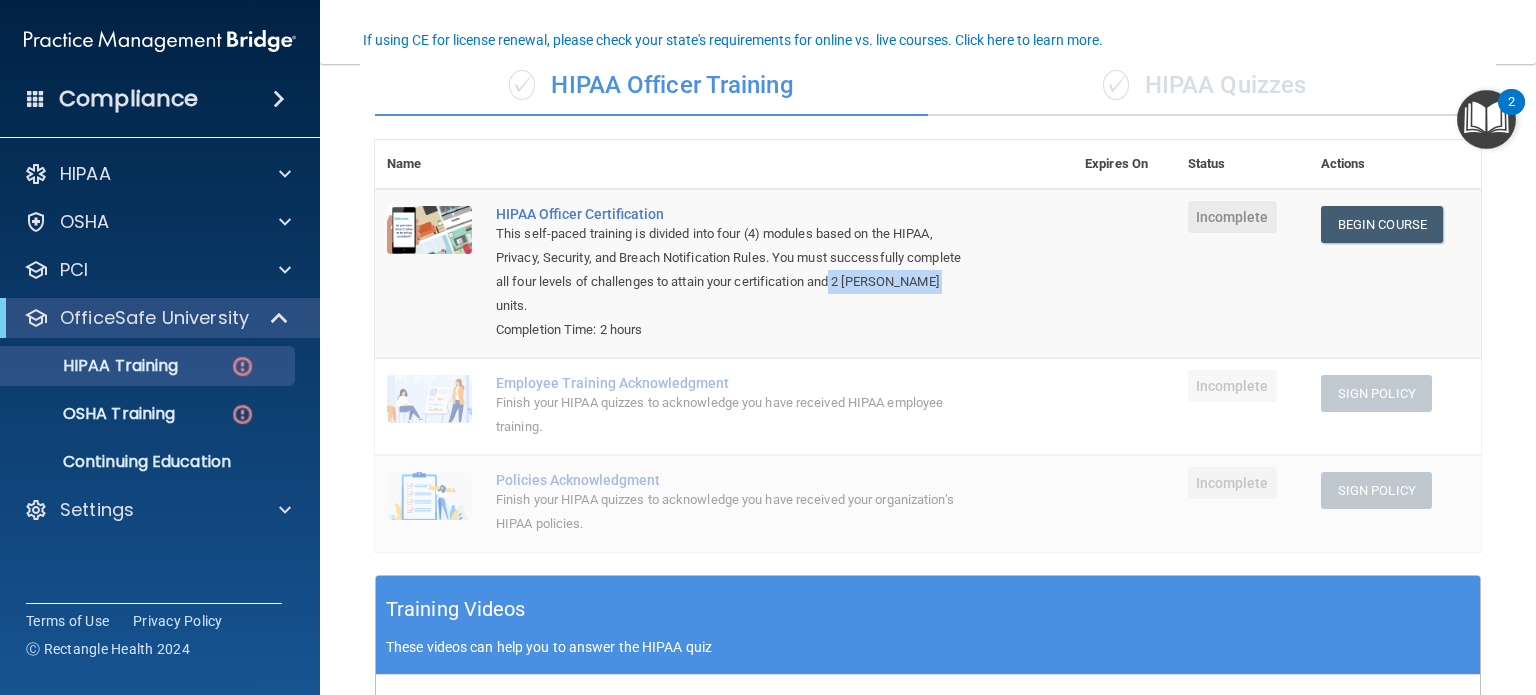 drag, startPoint x: 892, startPoint y: 278, endPoint x: 939, endPoint y: 295, distance: 49.979996 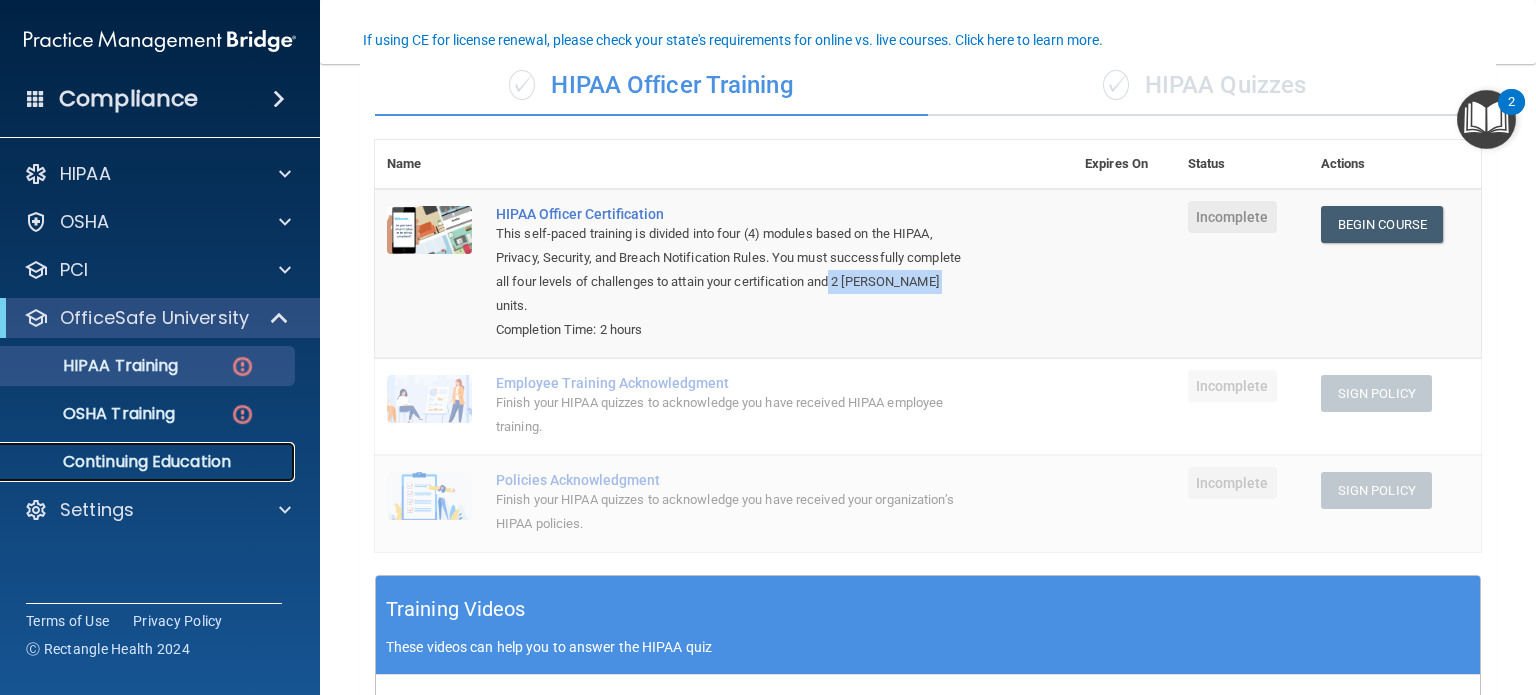 click on "Continuing Education" at bounding box center (149, 462) 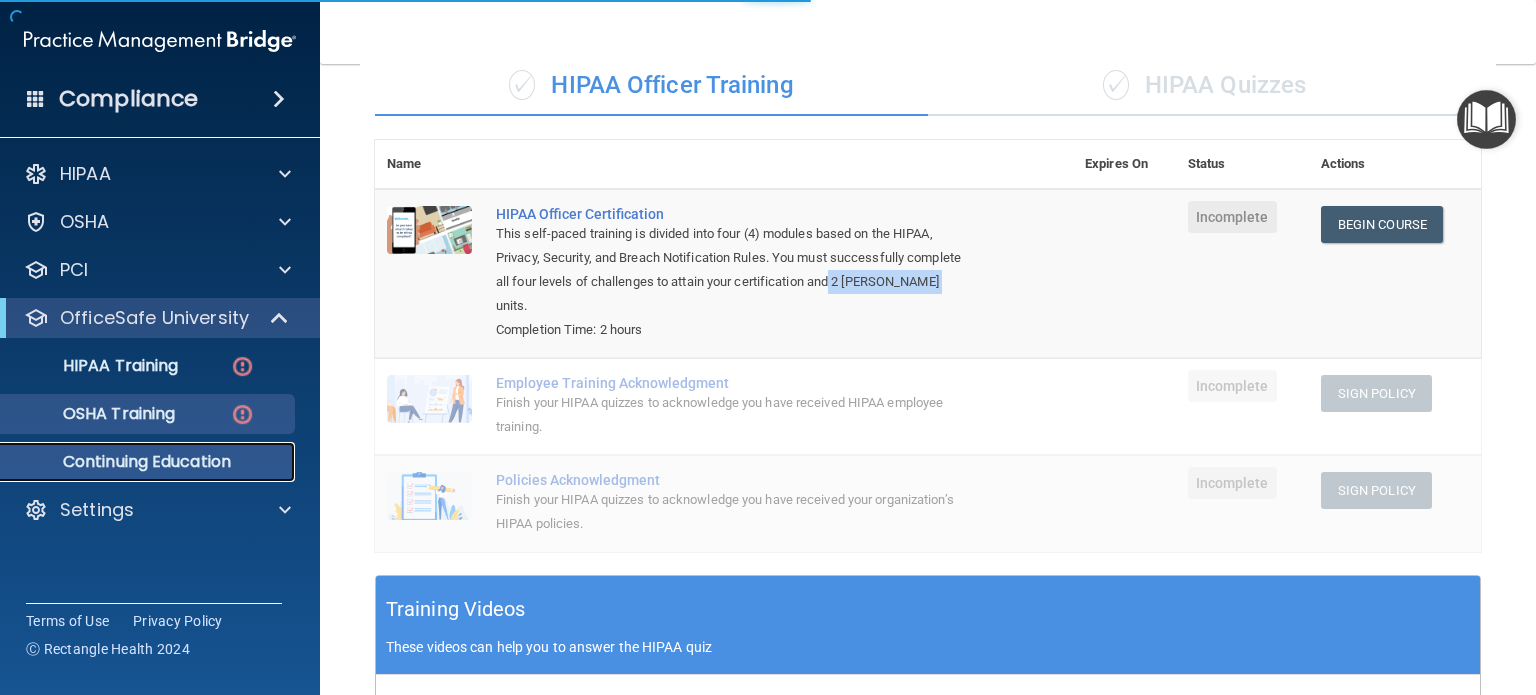 scroll, scrollTop: 0, scrollLeft: 0, axis: both 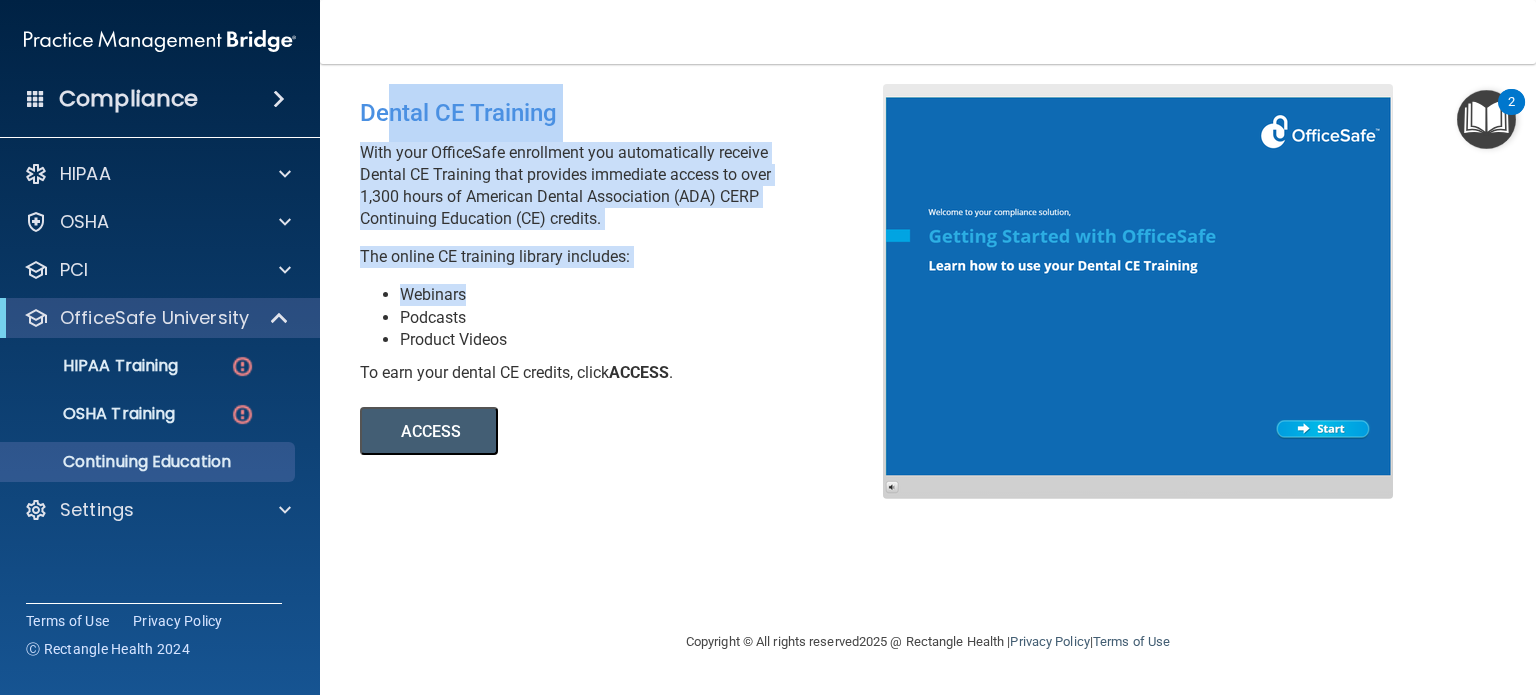 drag, startPoint x: 456, startPoint y: 134, endPoint x: 626, endPoint y: 277, distance: 222.14635 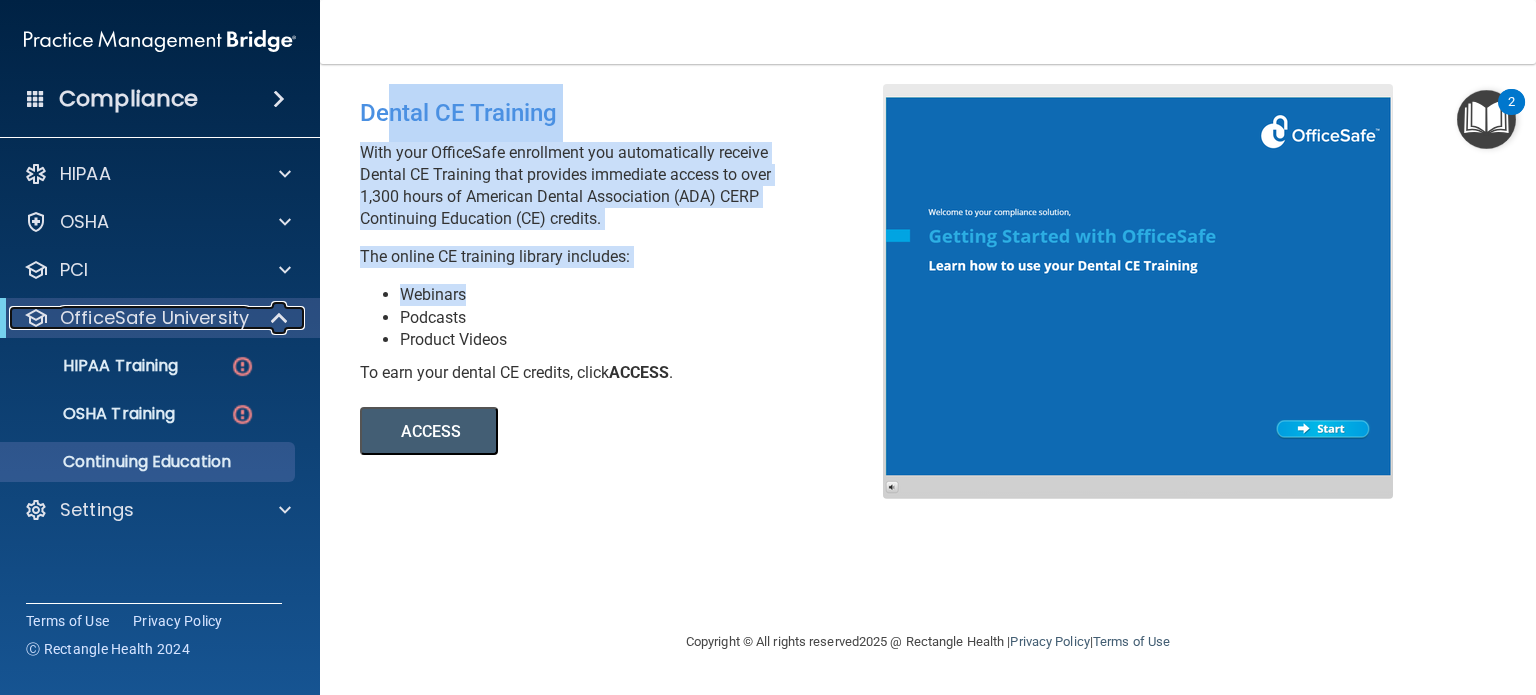 click at bounding box center (281, 318) 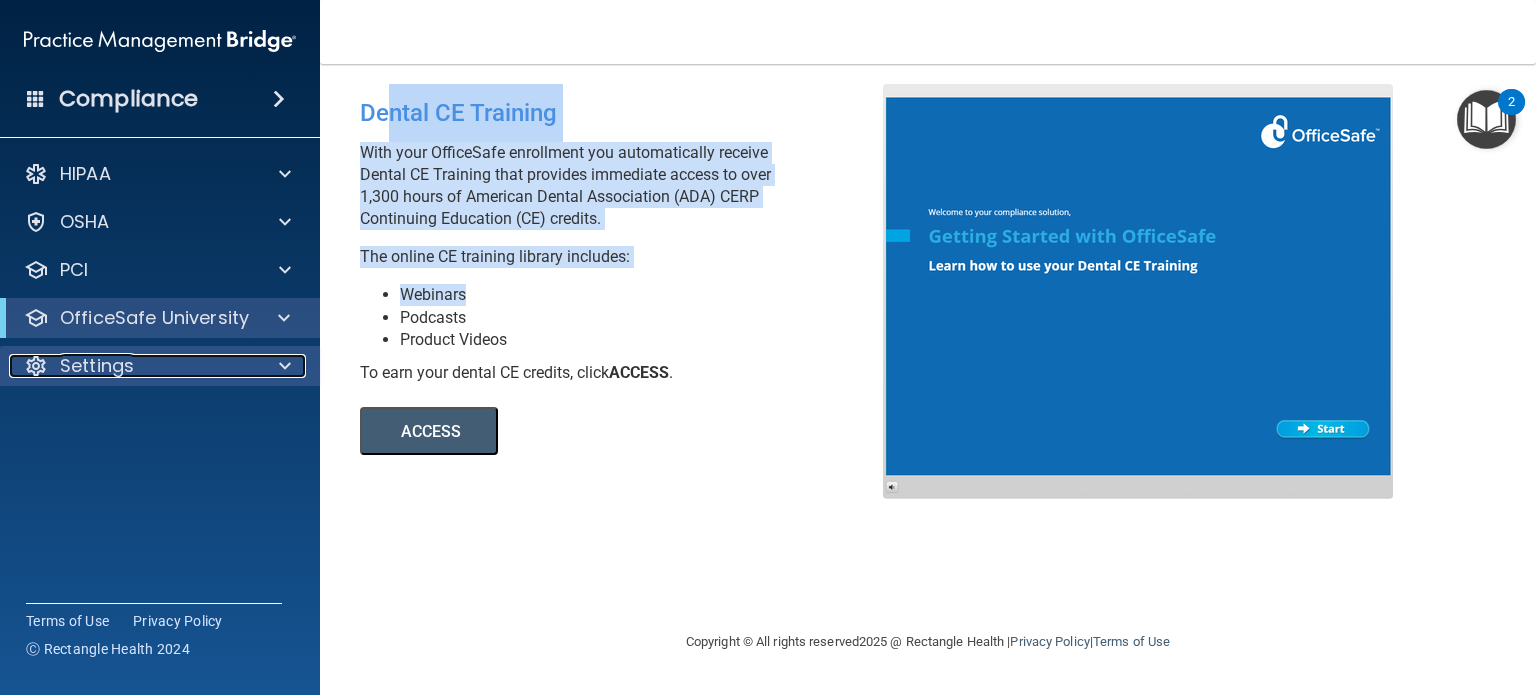 click at bounding box center [282, 366] 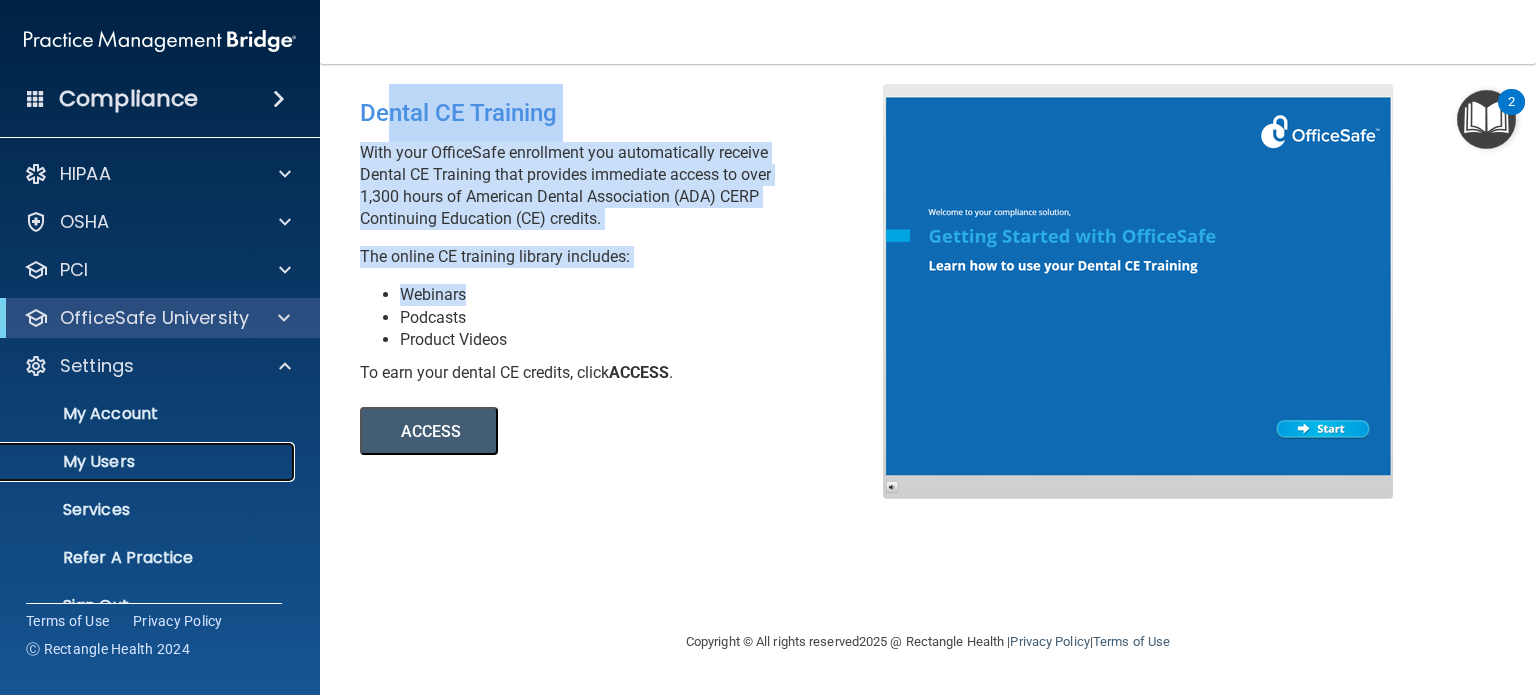 click on "My Users" at bounding box center [149, 462] 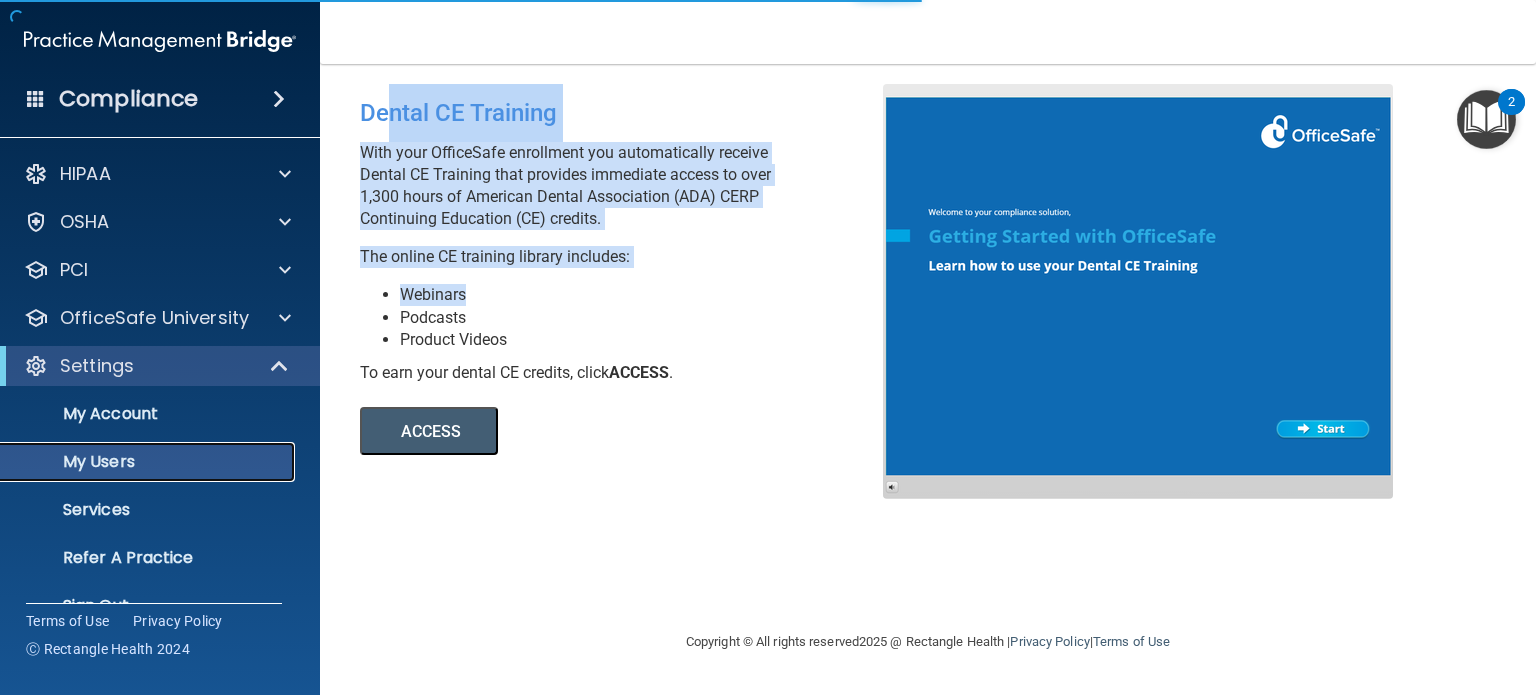 select on "20" 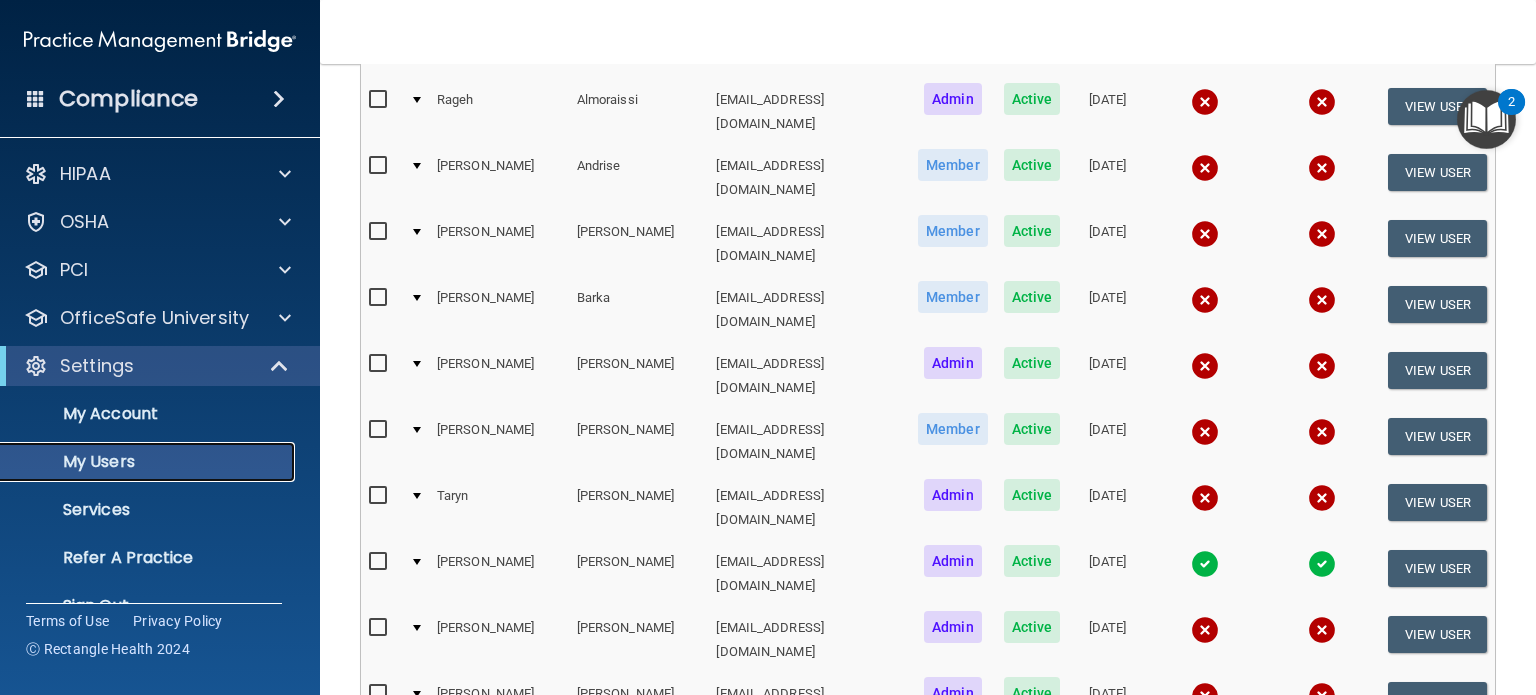 scroll, scrollTop: 0, scrollLeft: 0, axis: both 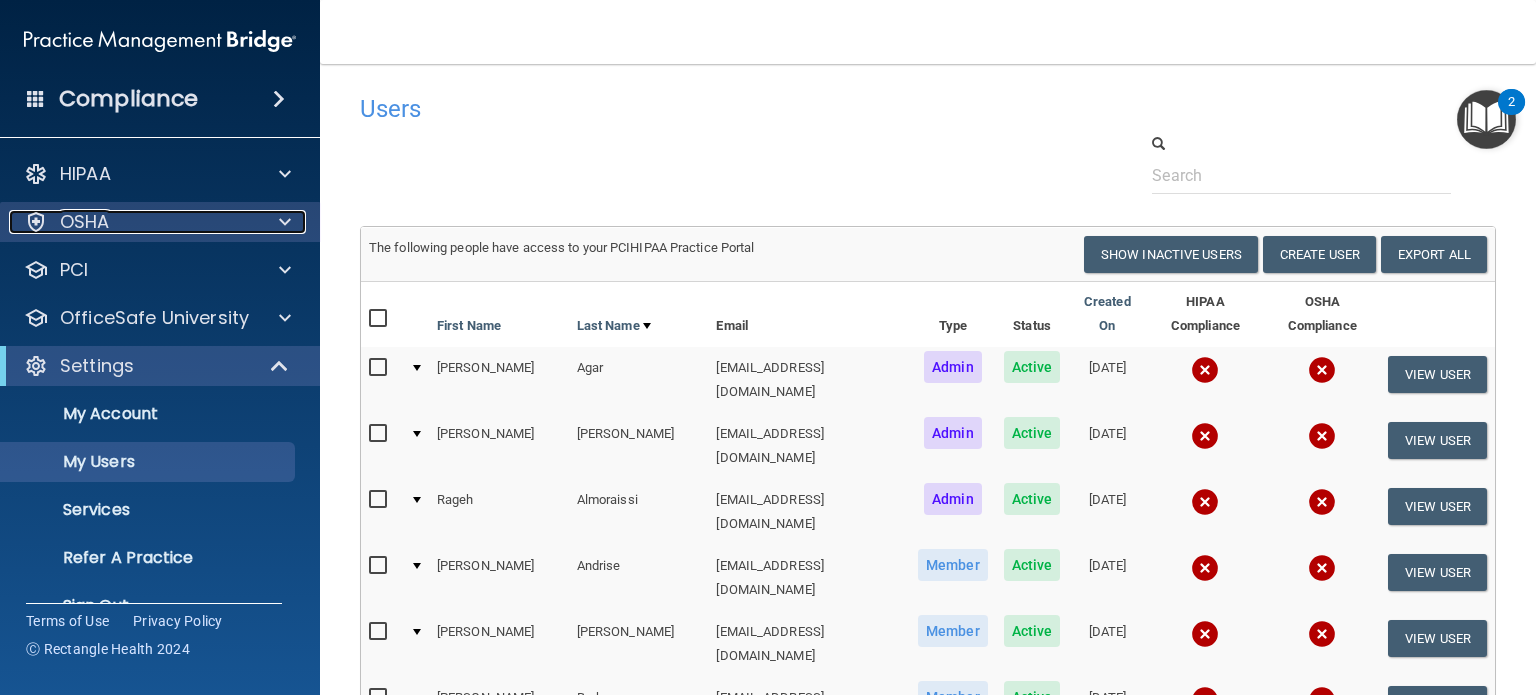 click at bounding box center [285, 222] 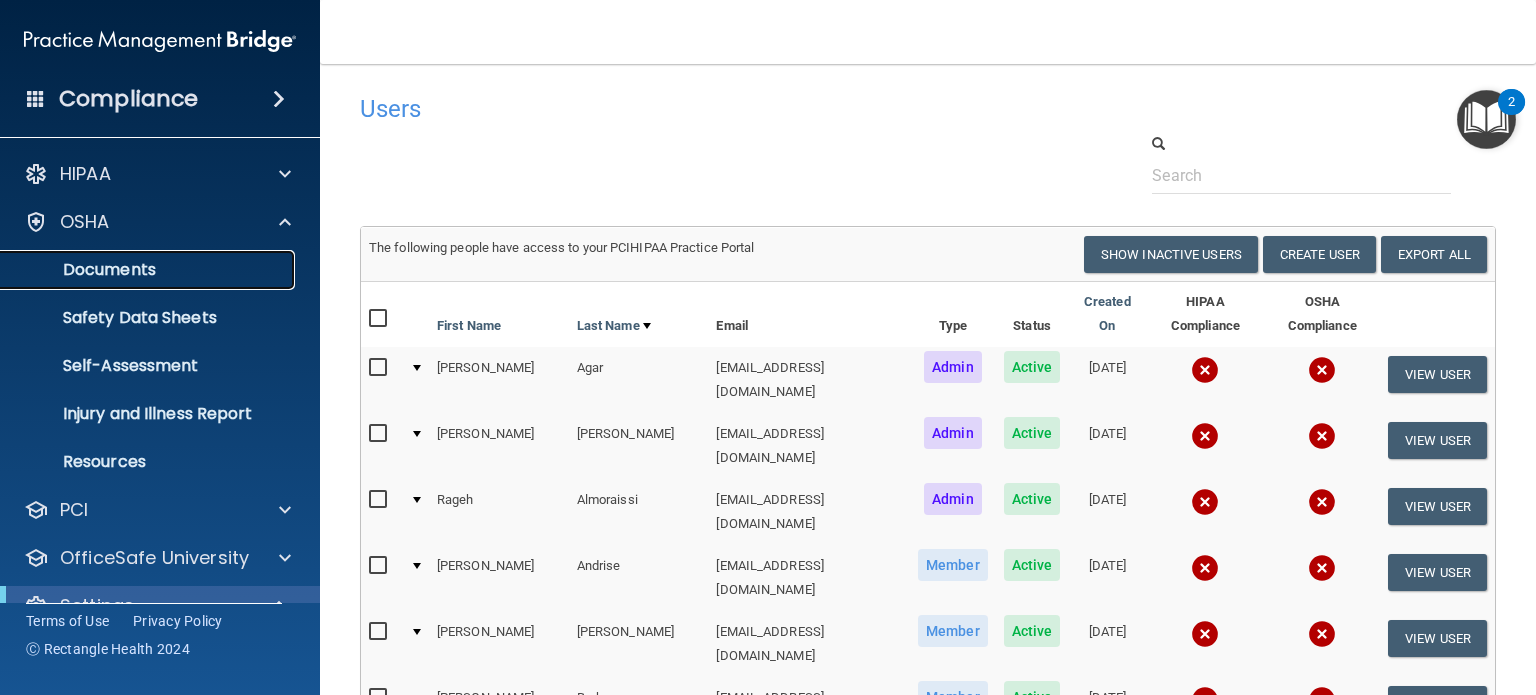click on "Documents" at bounding box center (149, 270) 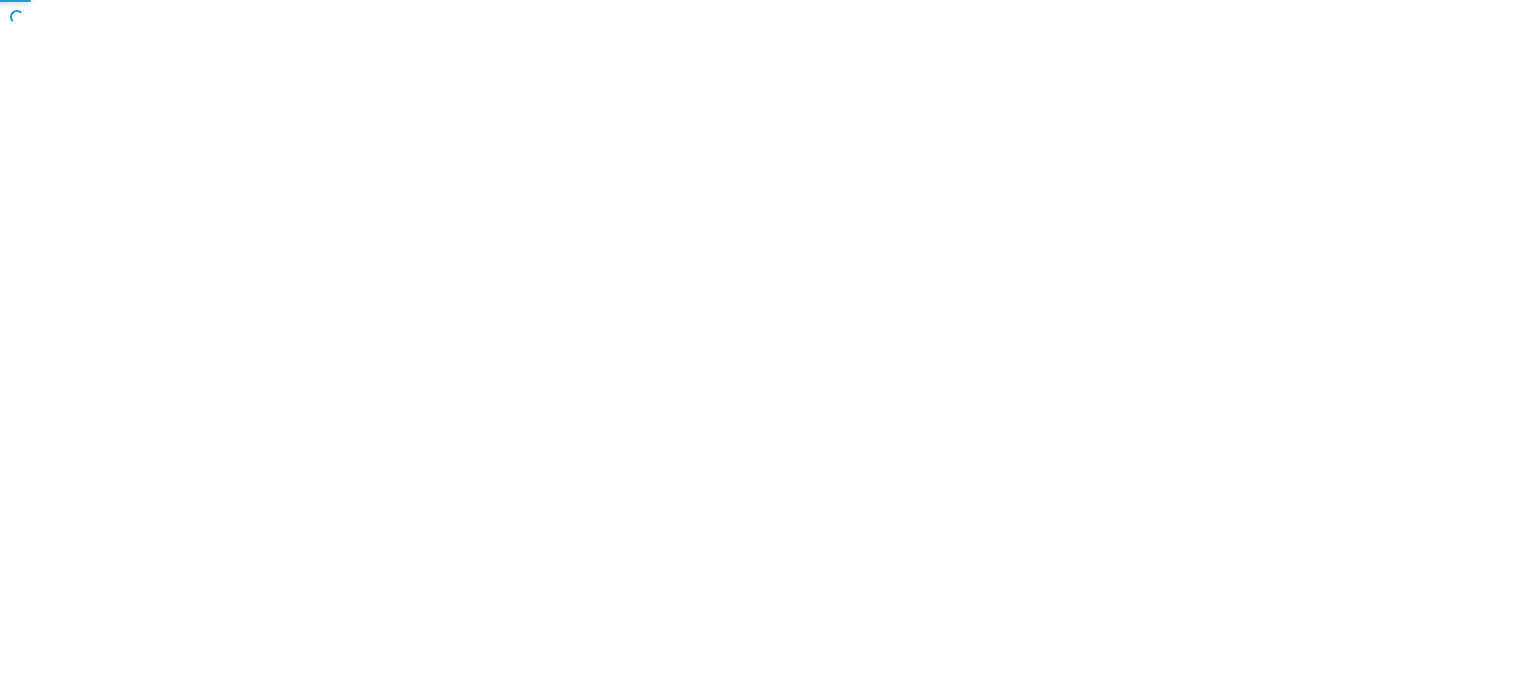 scroll, scrollTop: 0, scrollLeft: 0, axis: both 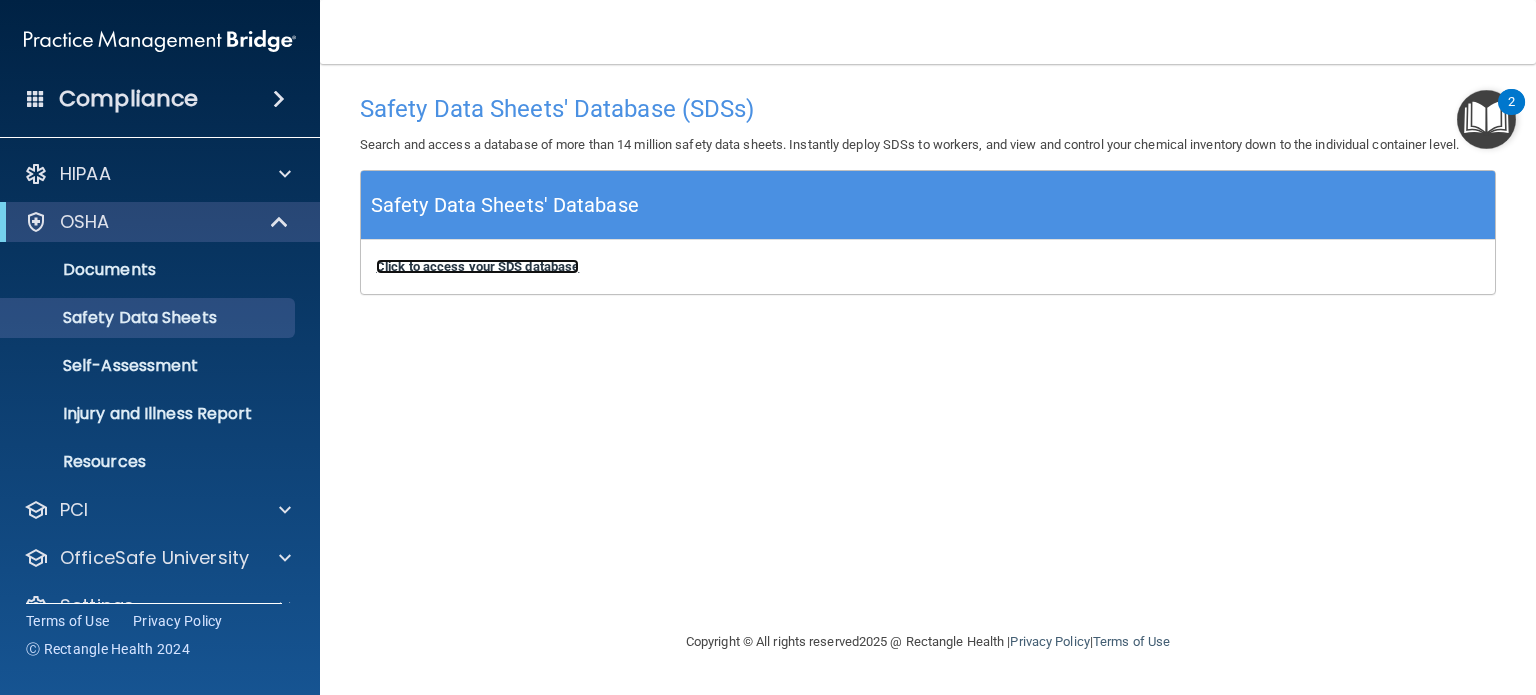 click on "Click to access your SDS database" at bounding box center [477, 266] 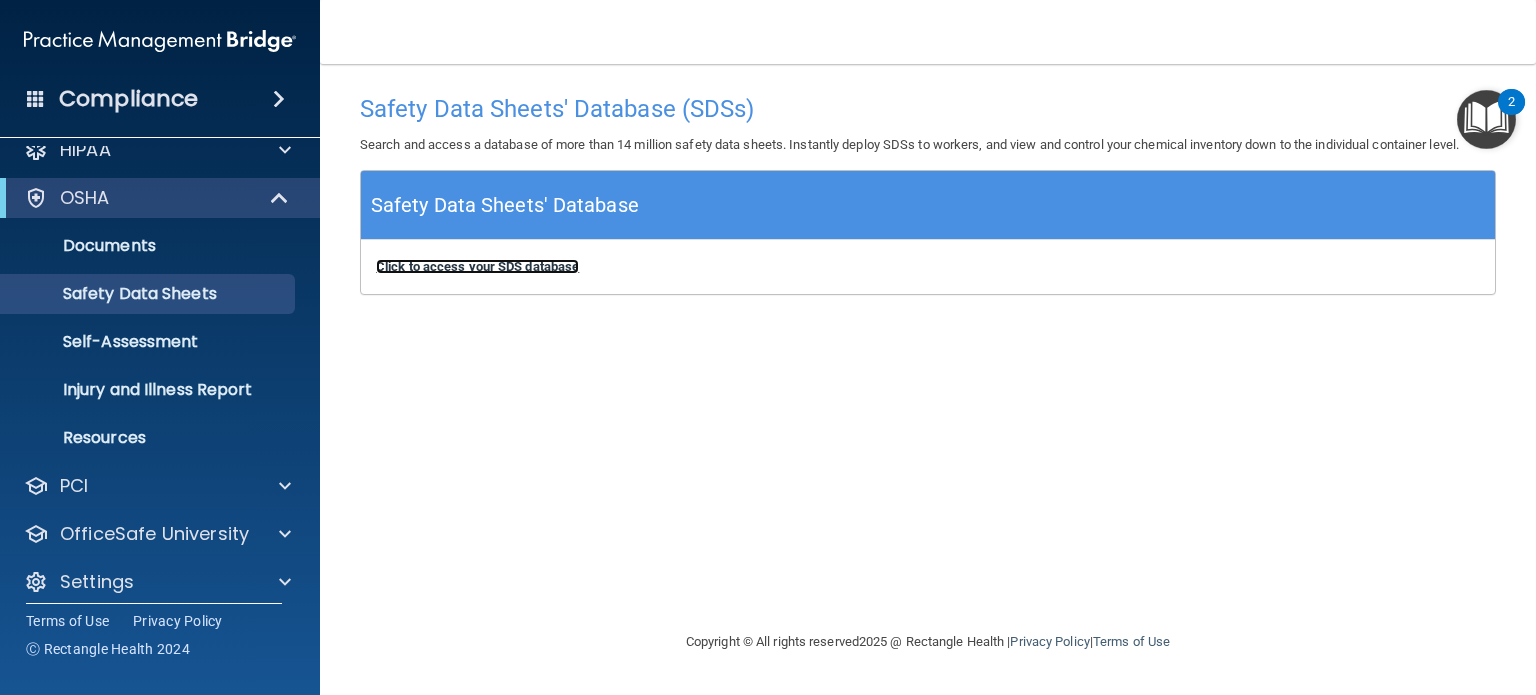 scroll, scrollTop: 38, scrollLeft: 0, axis: vertical 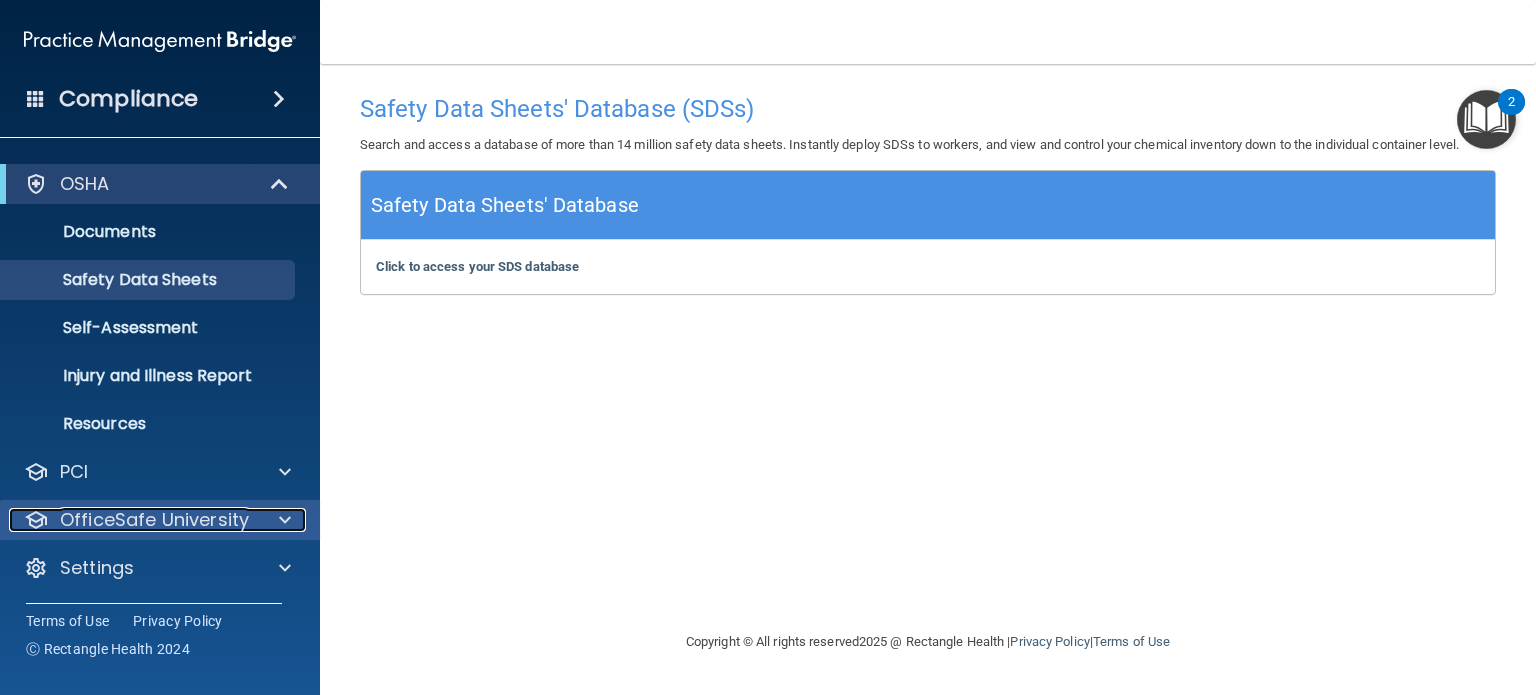 click at bounding box center [282, 520] 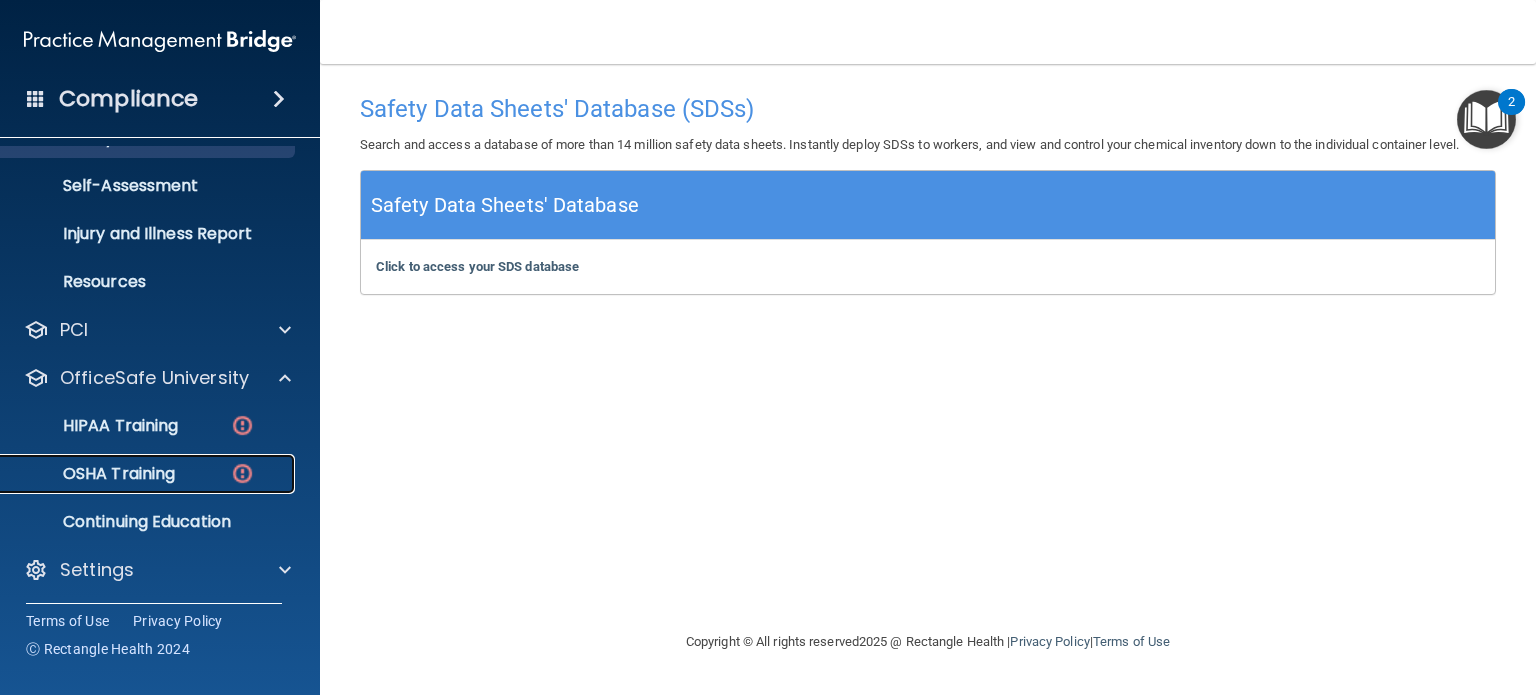 click on "OSHA Training" at bounding box center (94, 474) 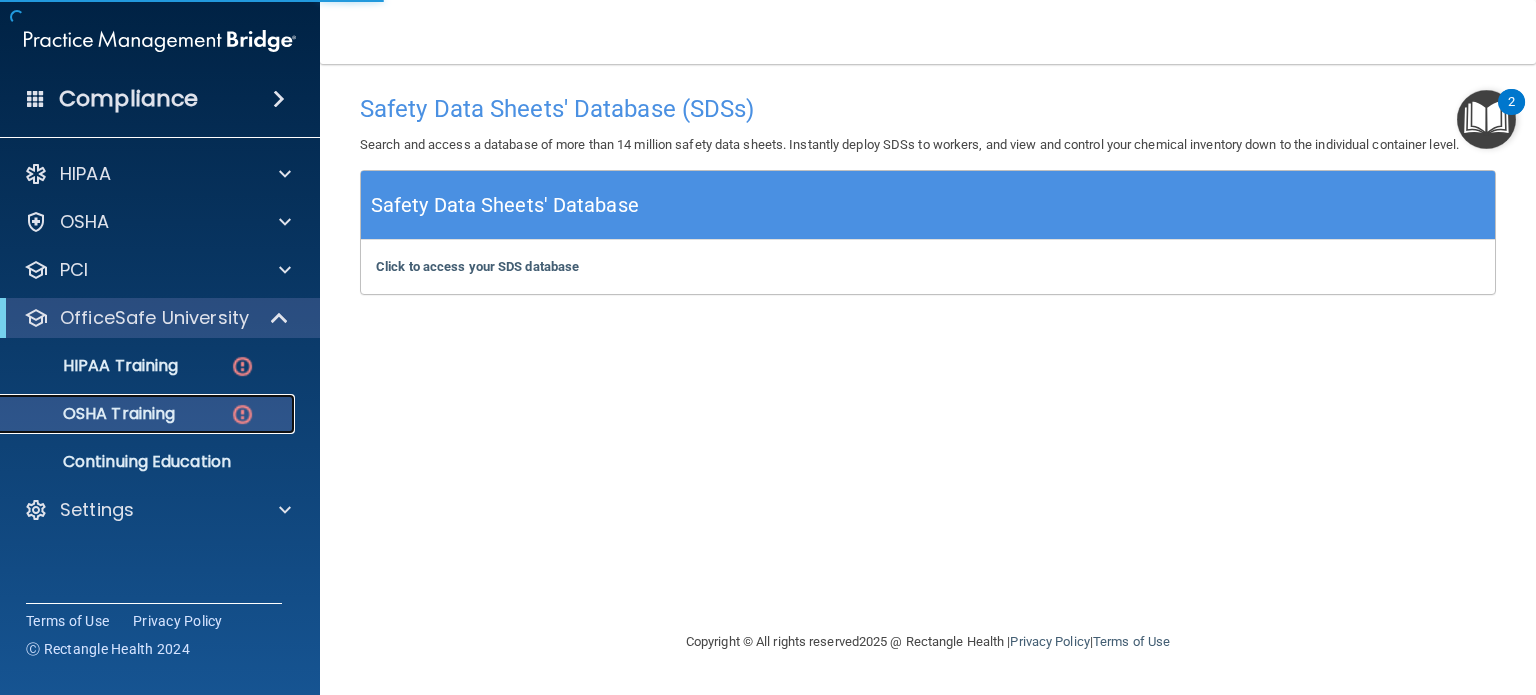 scroll, scrollTop: 0, scrollLeft: 0, axis: both 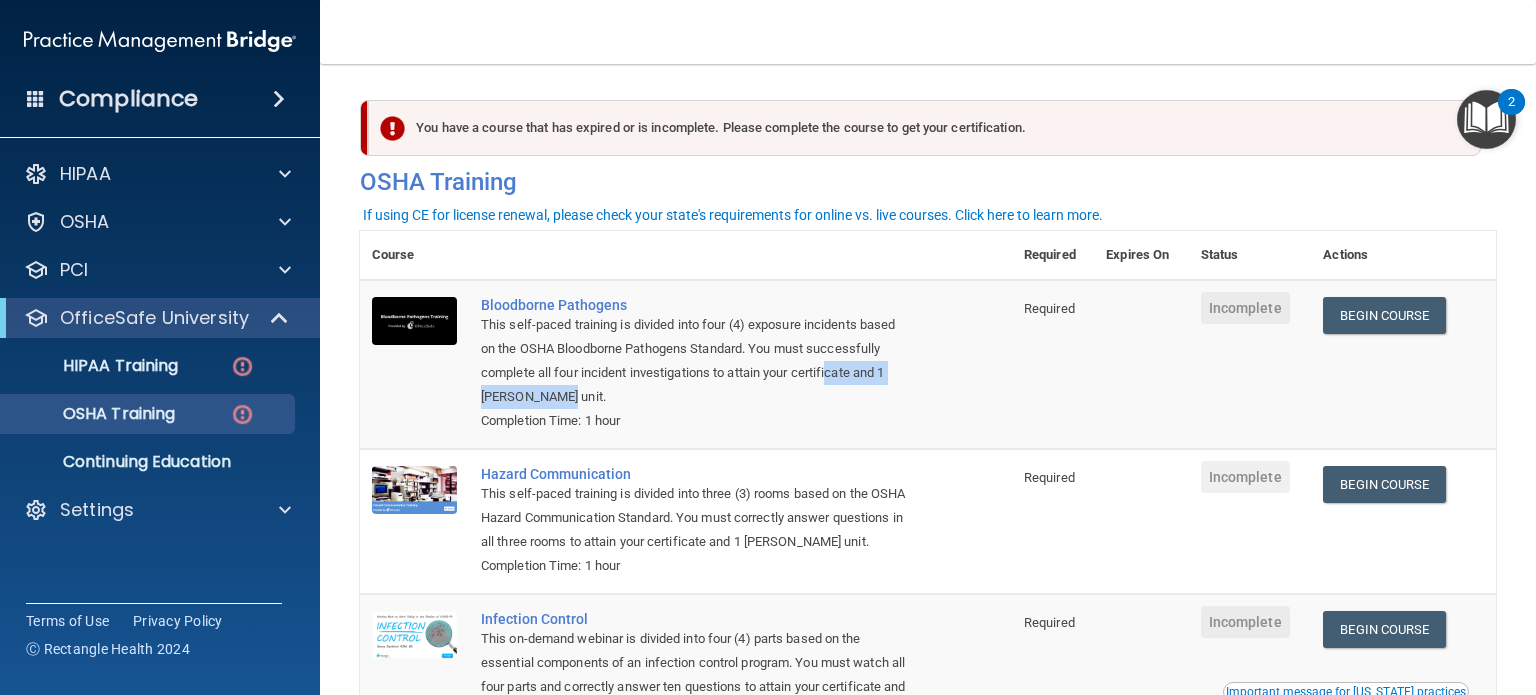 drag, startPoint x: 834, startPoint y: 375, endPoint x: 919, endPoint y: 398, distance: 88.0568 